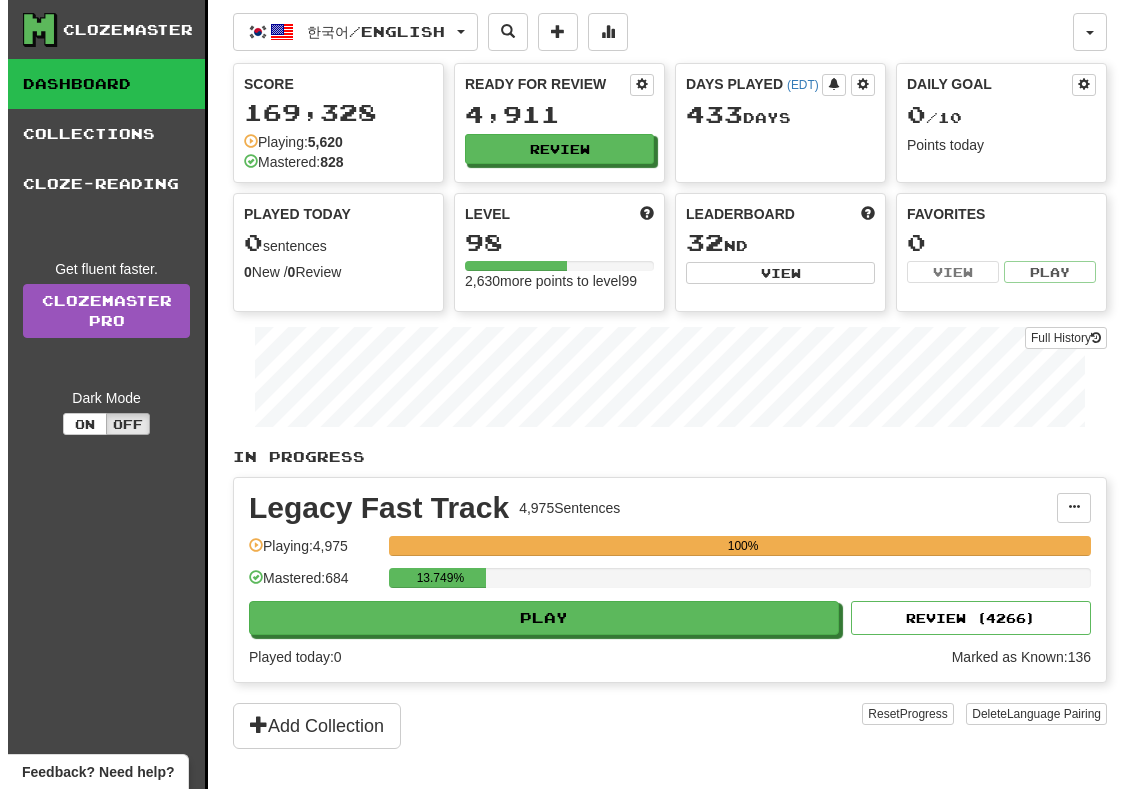 scroll, scrollTop: 0, scrollLeft: 0, axis: both 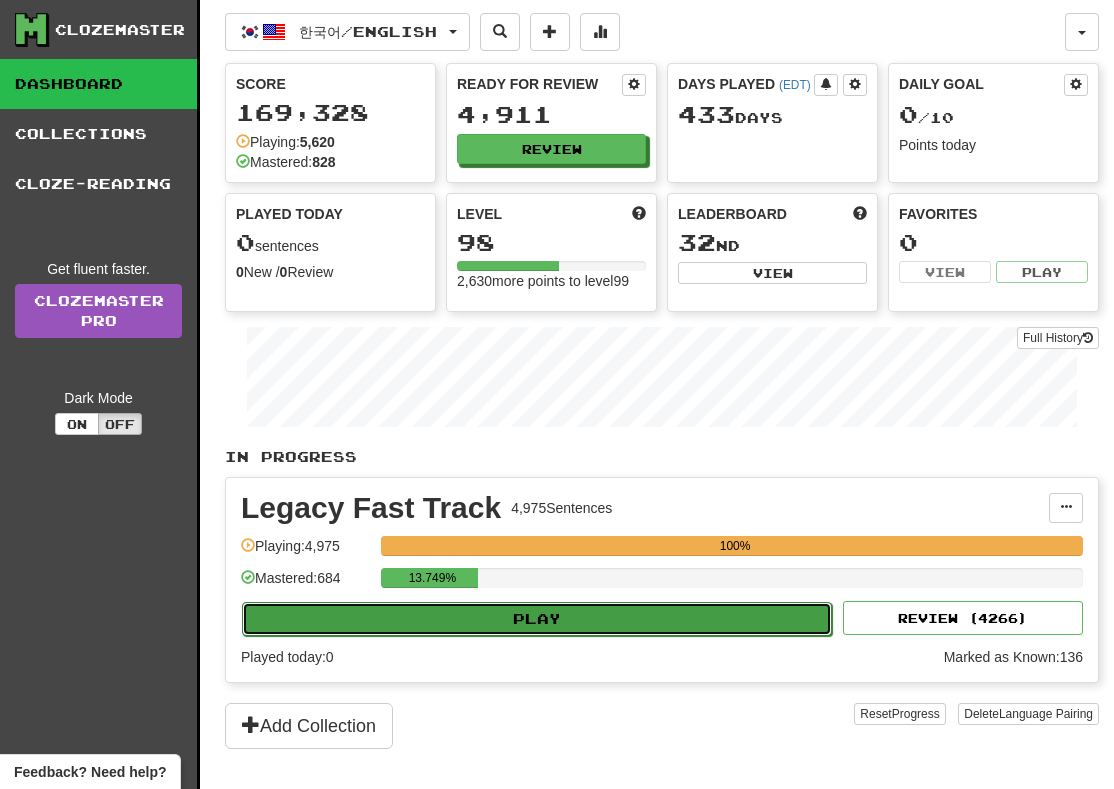 click on "Play" at bounding box center (537, 619) 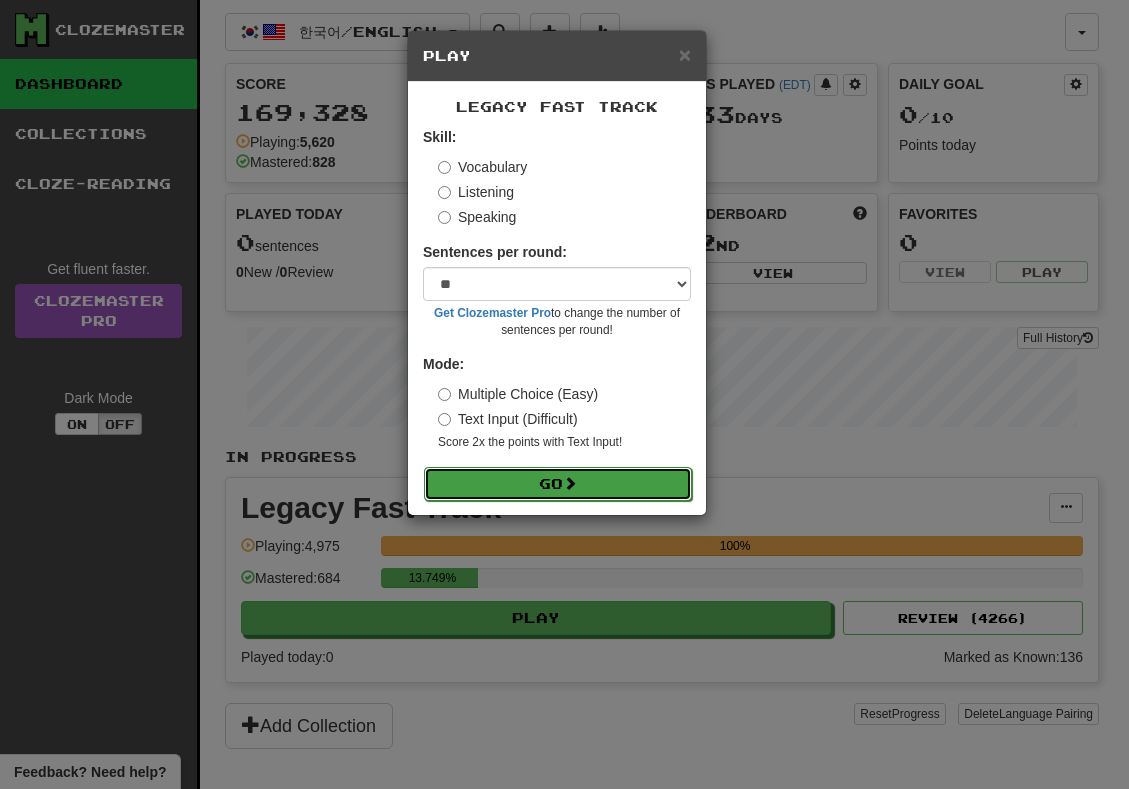 click on "Go" at bounding box center [558, 484] 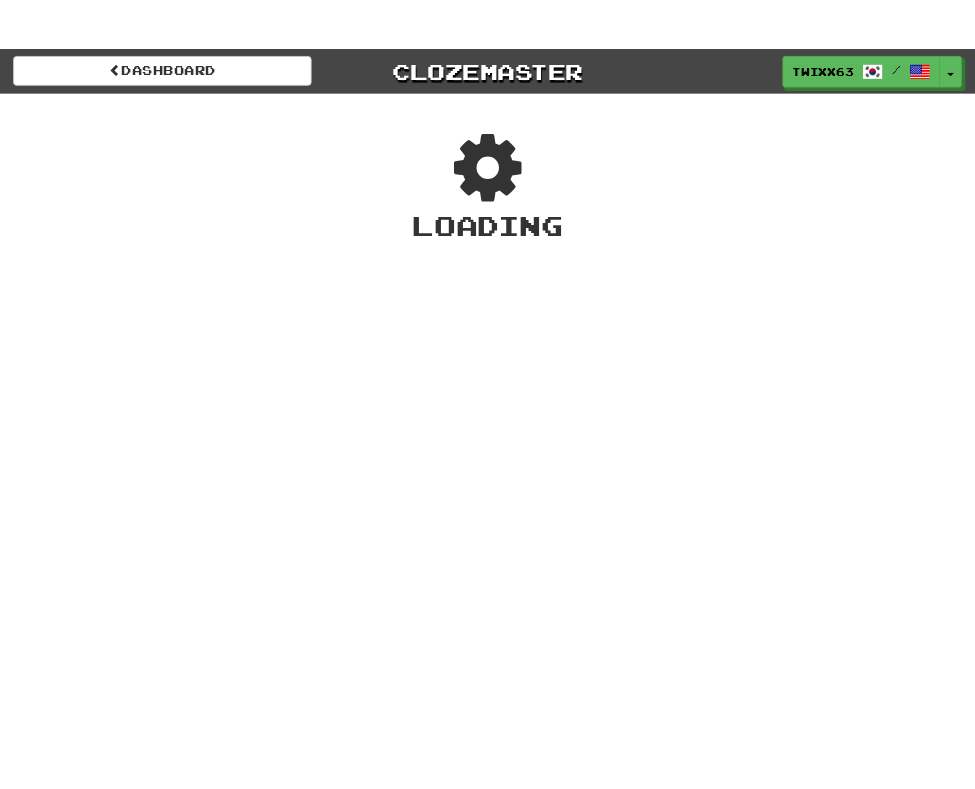 scroll, scrollTop: 0, scrollLeft: 0, axis: both 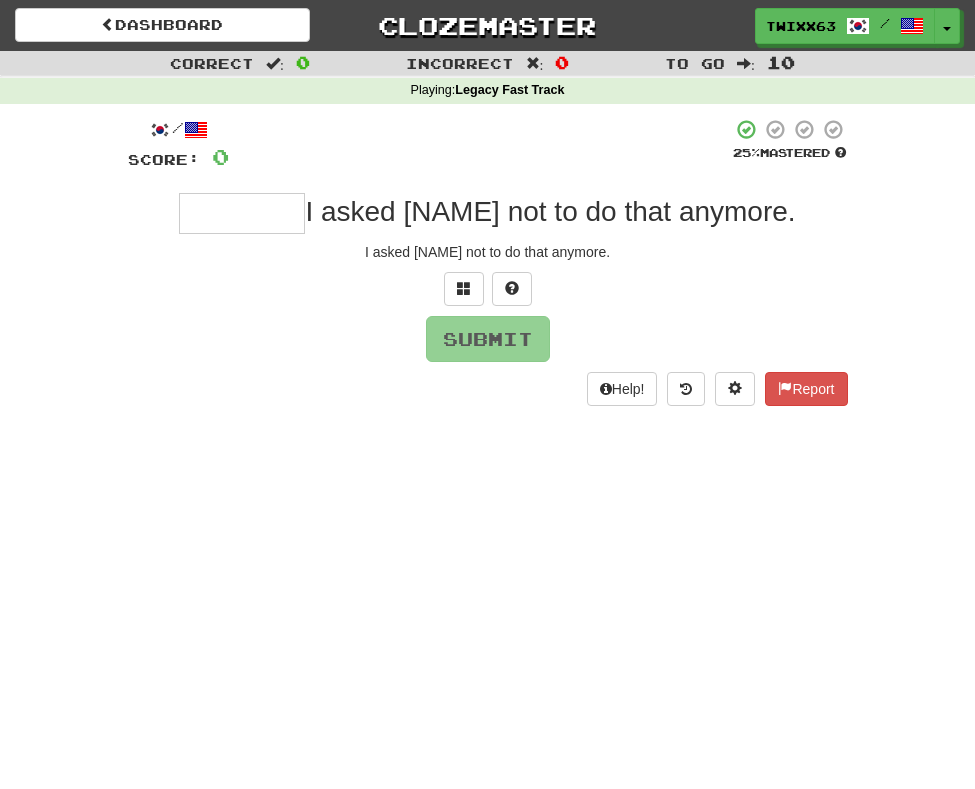 type on "*" 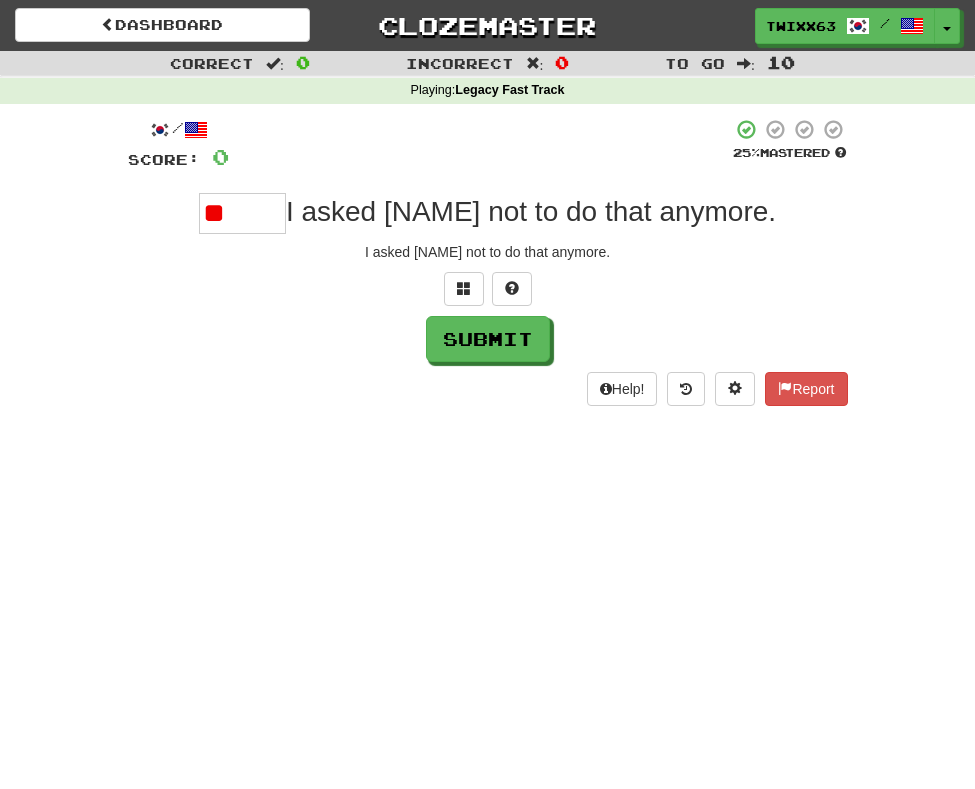 type on "*" 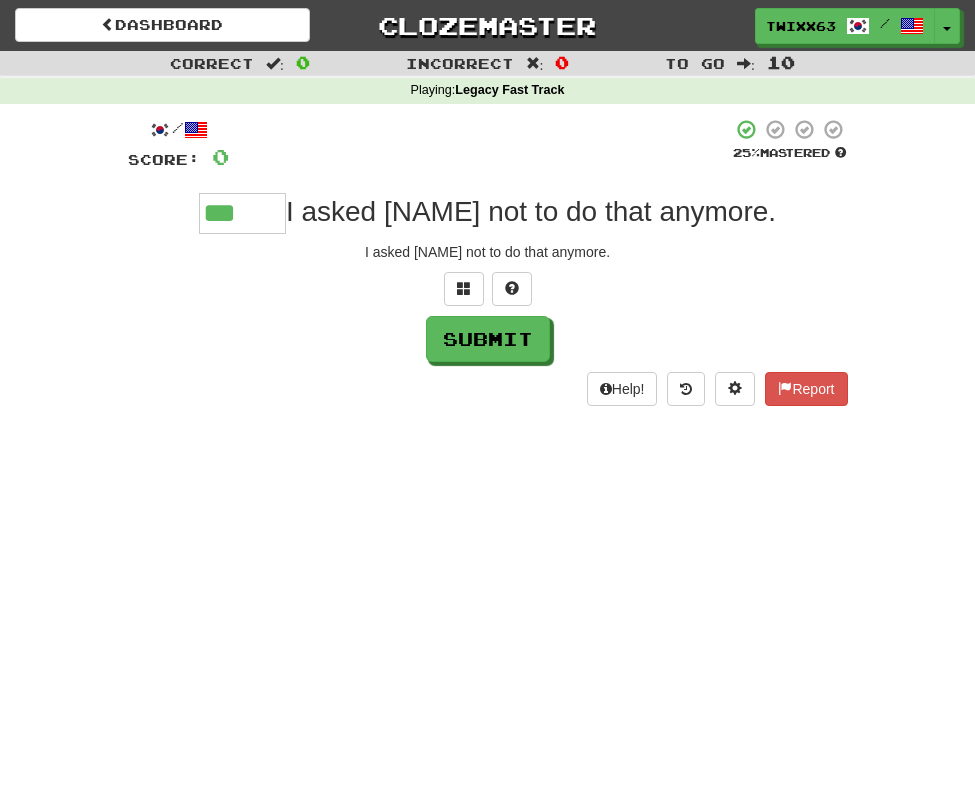 type on "***" 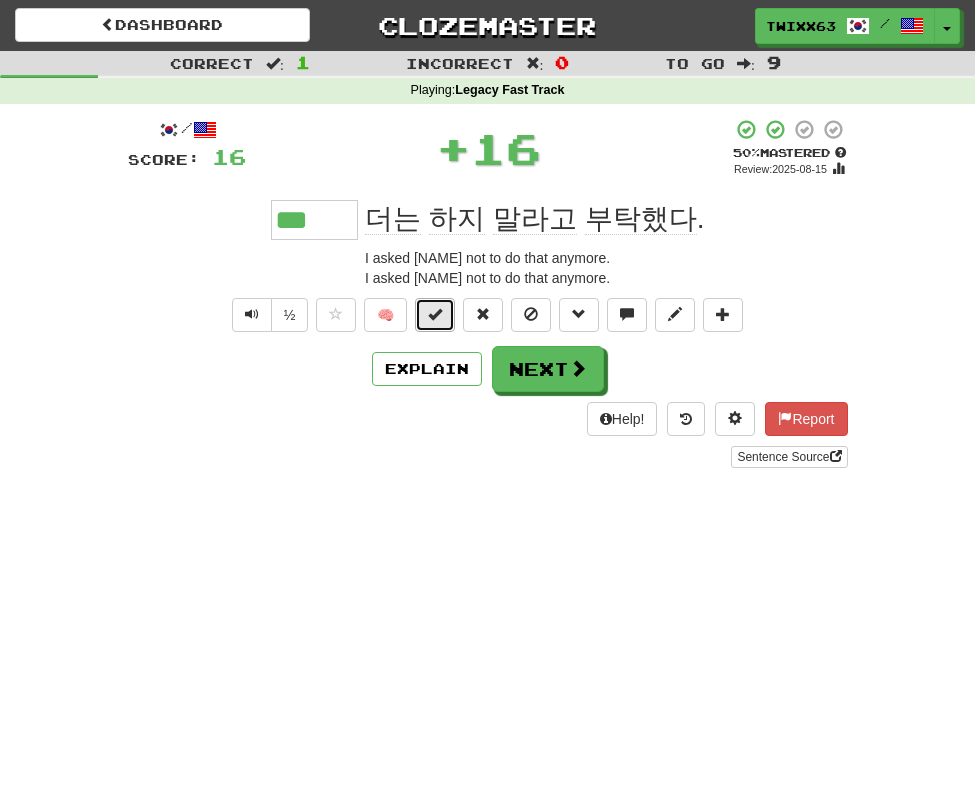 click at bounding box center (435, 314) 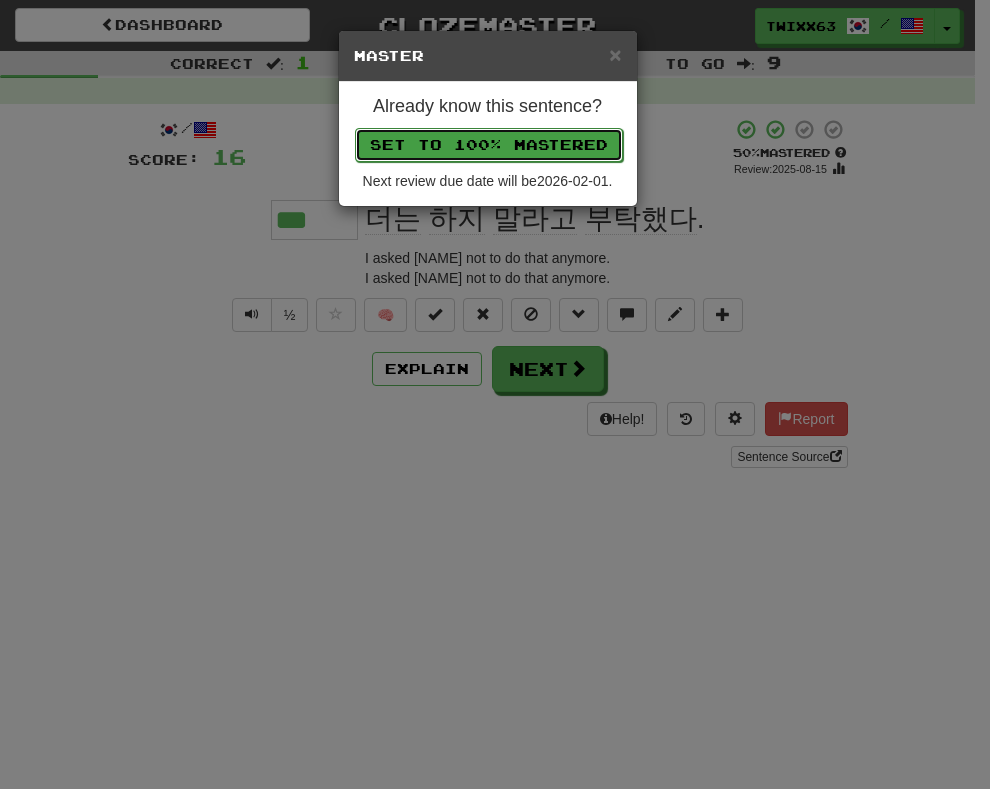 click on "Set to 100% Mastered" at bounding box center (489, 145) 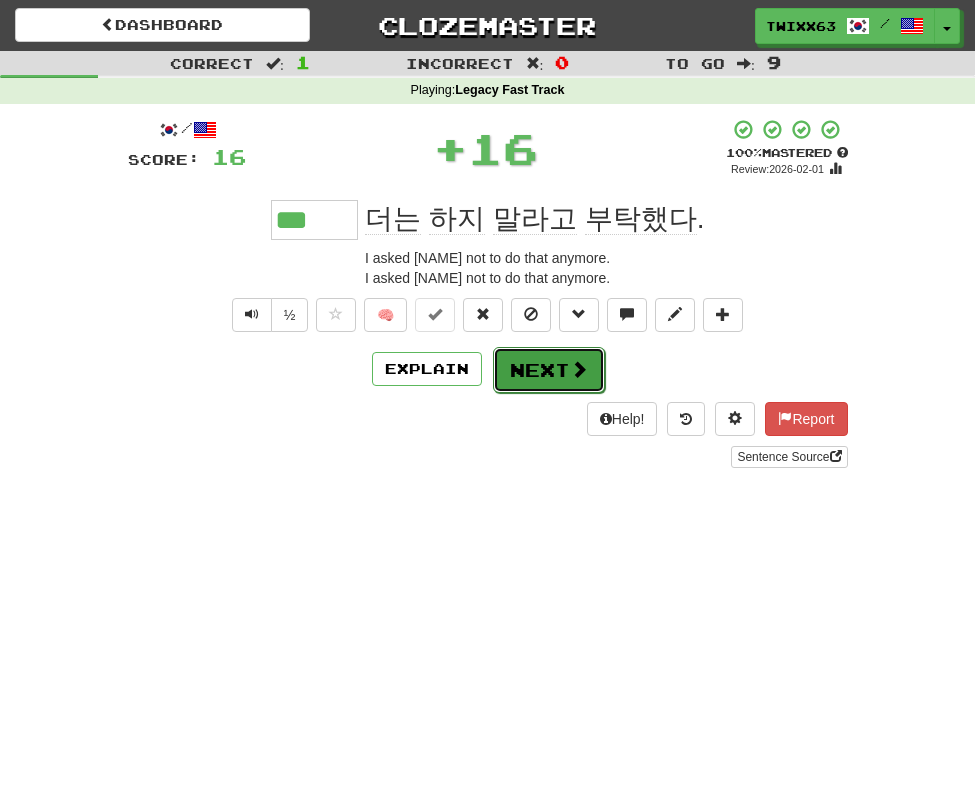 click on "Next" at bounding box center [549, 370] 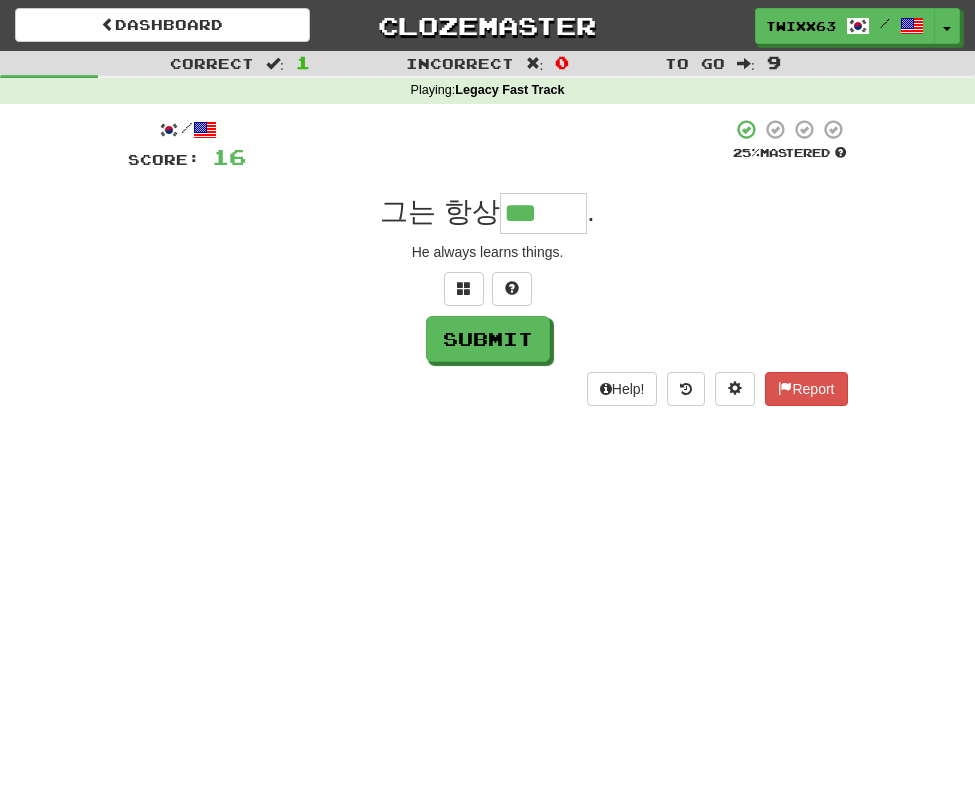 type on "***" 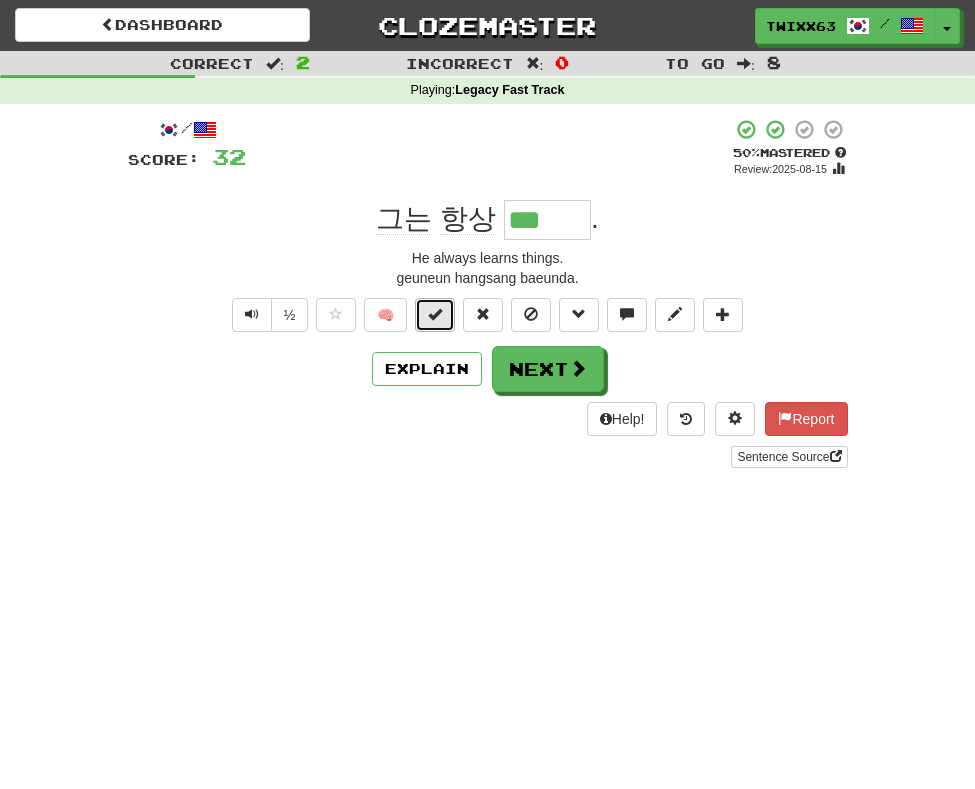 click at bounding box center (435, 315) 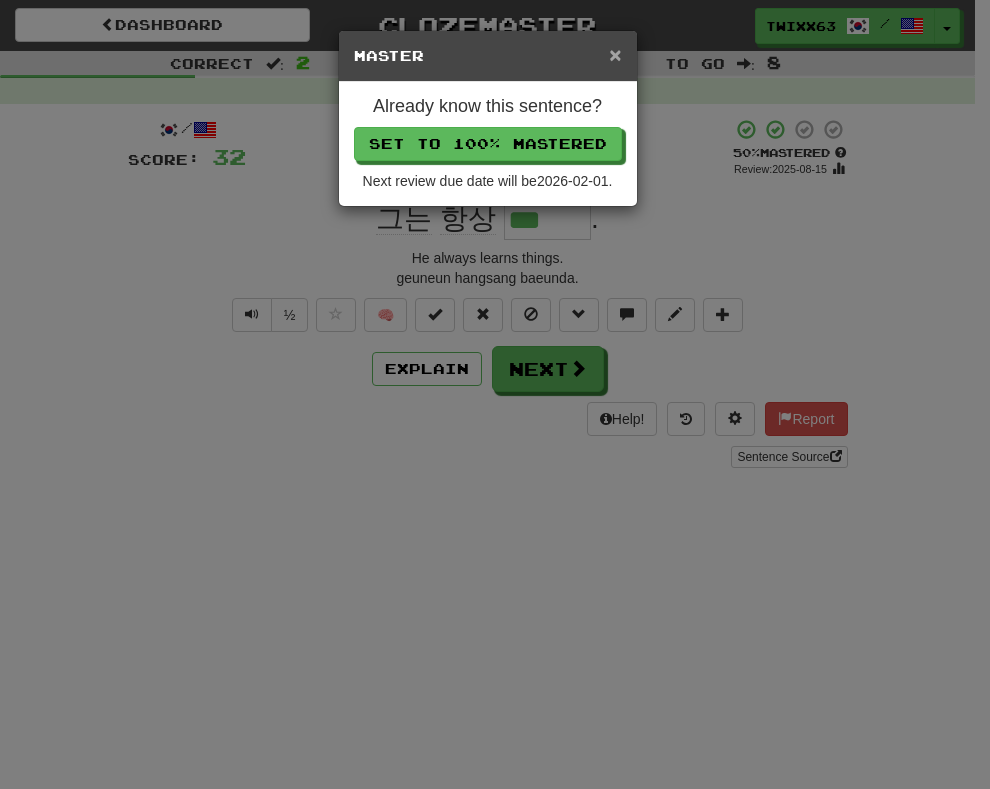 click on "×" at bounding box center (615, 54) 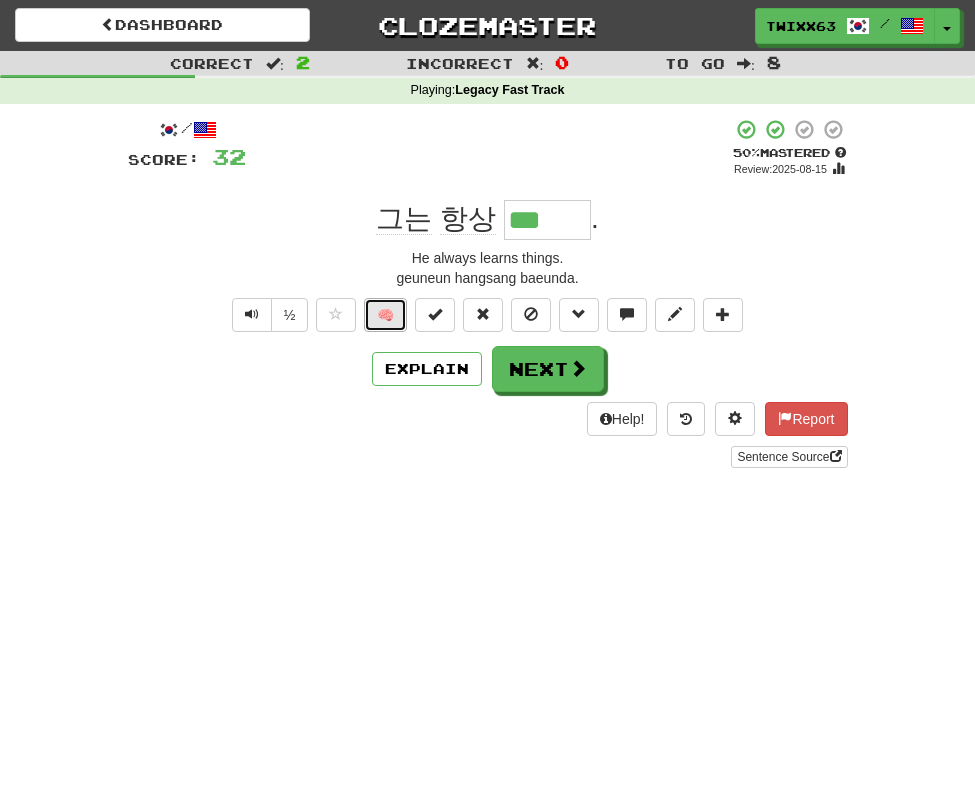 click on "🧠" at bounding box center [385, 315] 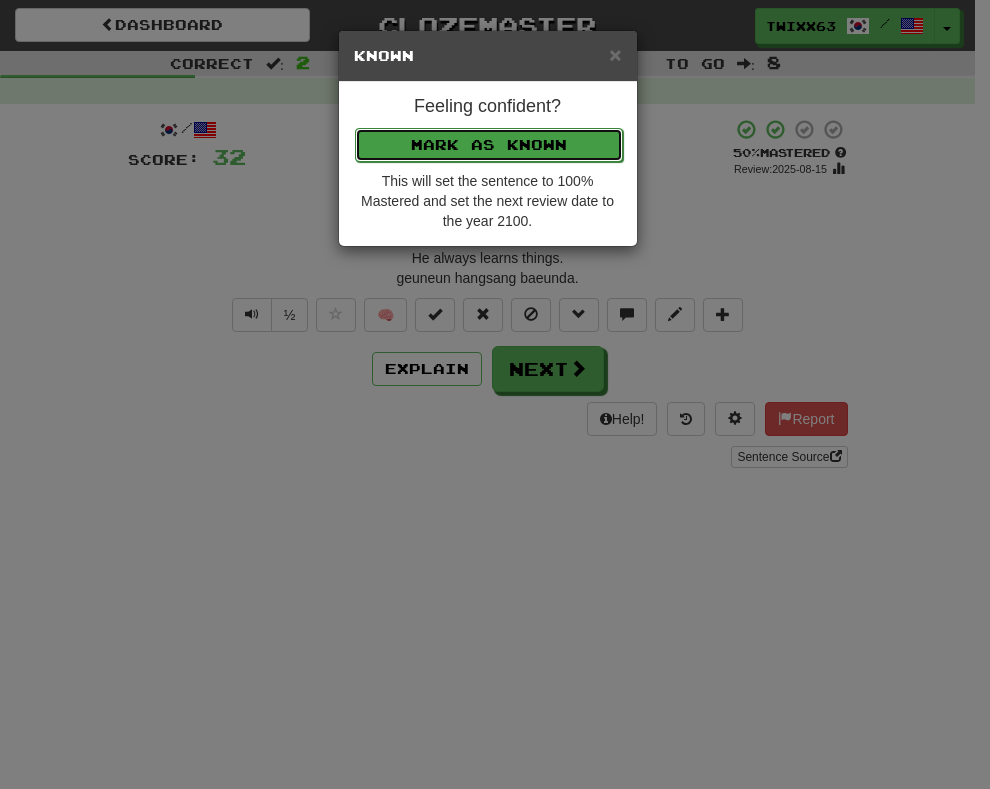 click on "Mark as Known" at bounding box center (489, 145) 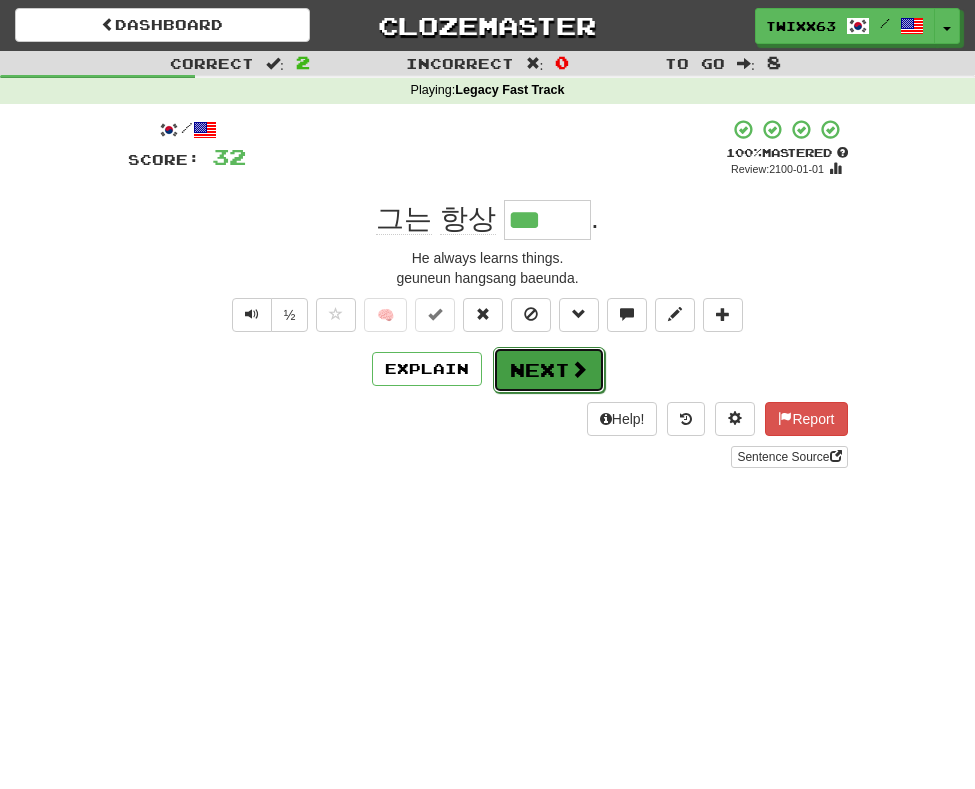 click on "Next" at bounding box center (549, 370) 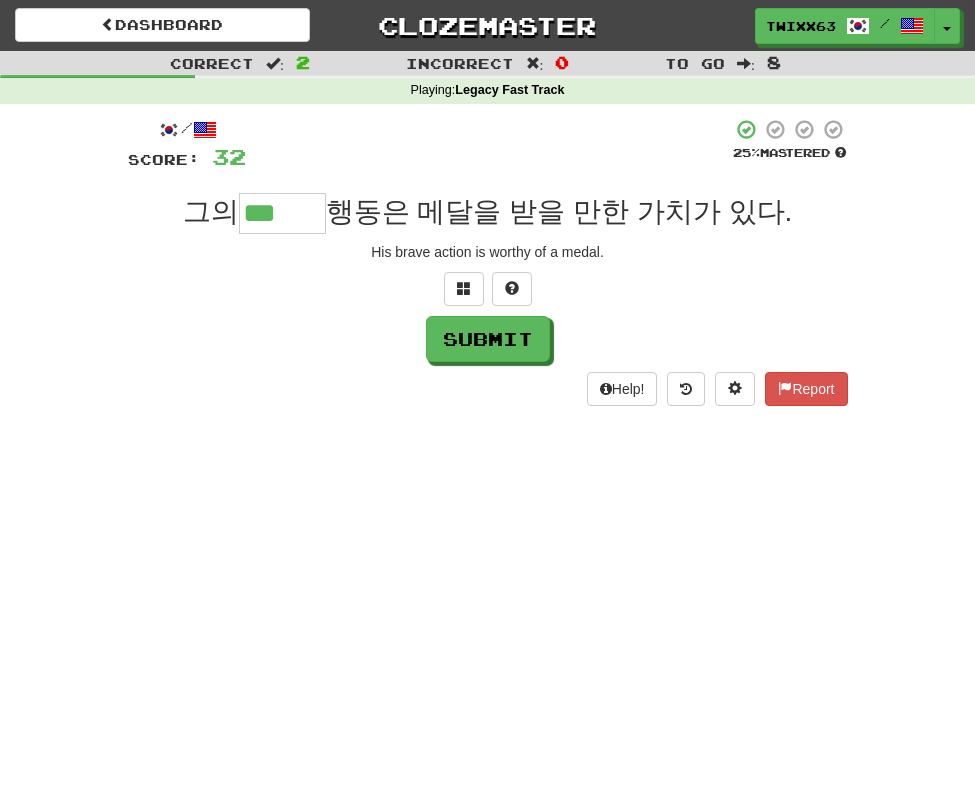 type on "***" 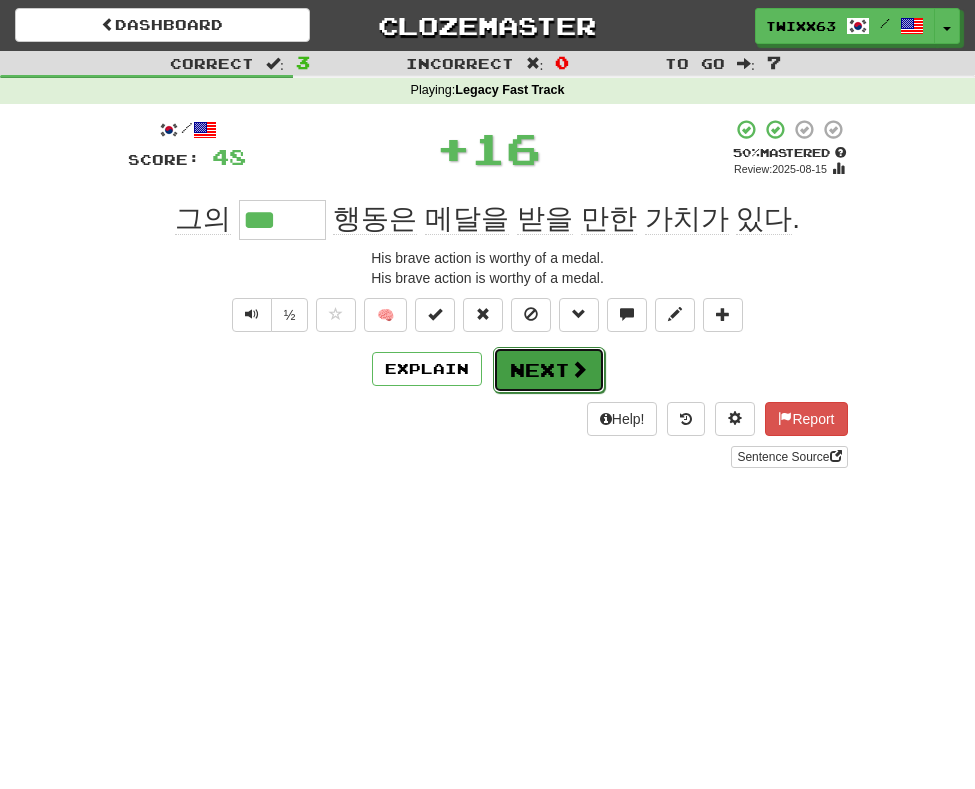 click on "Next" at bounding box center (549, 370) 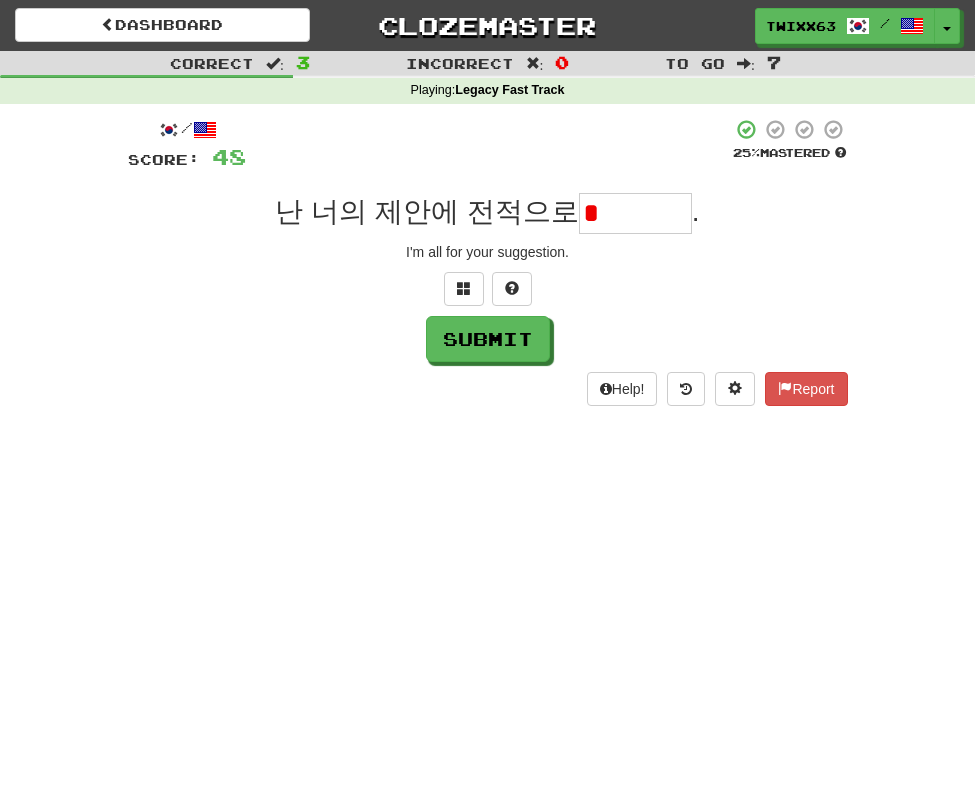 type on "*" 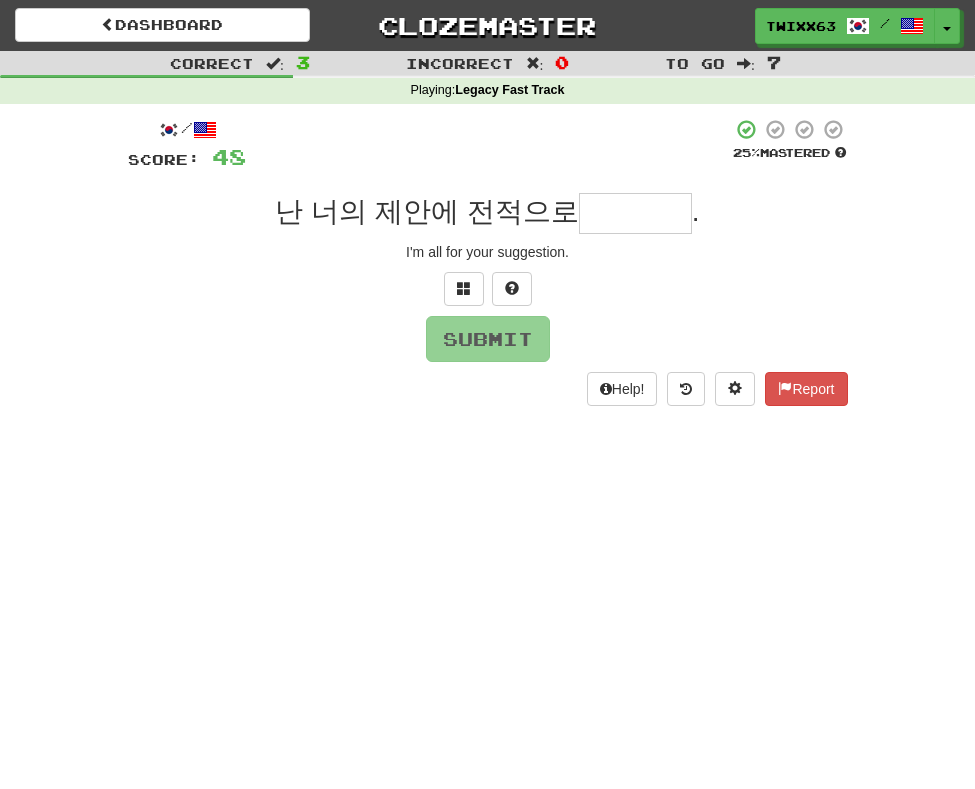 click at bounding box center (635, 213) 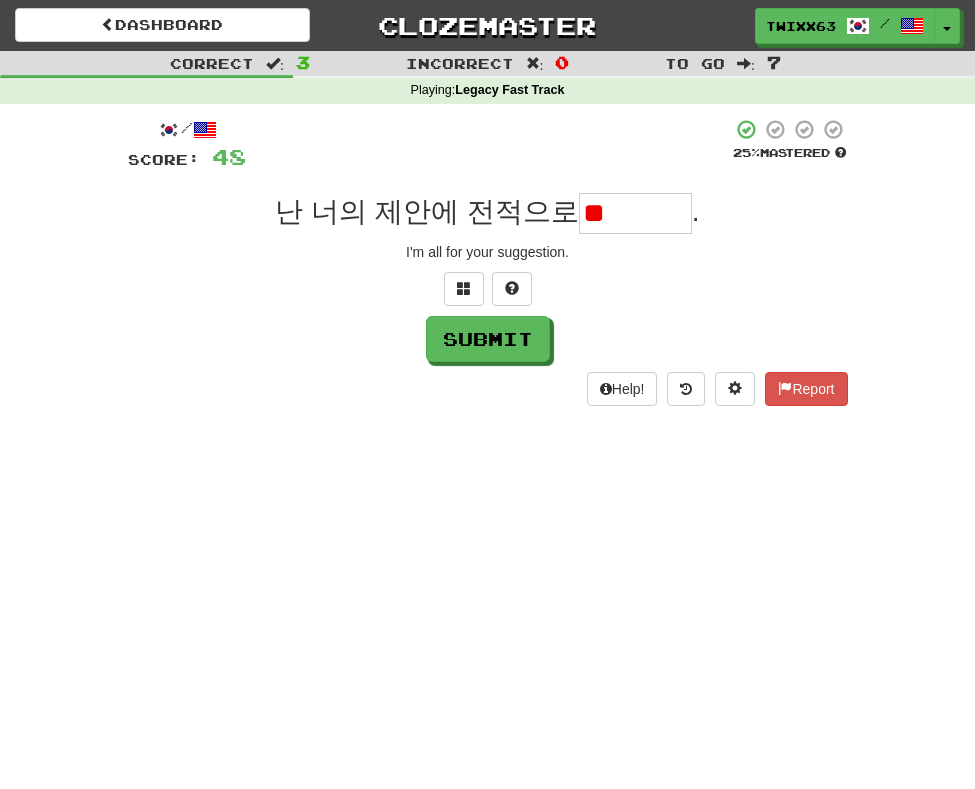 type on "*" 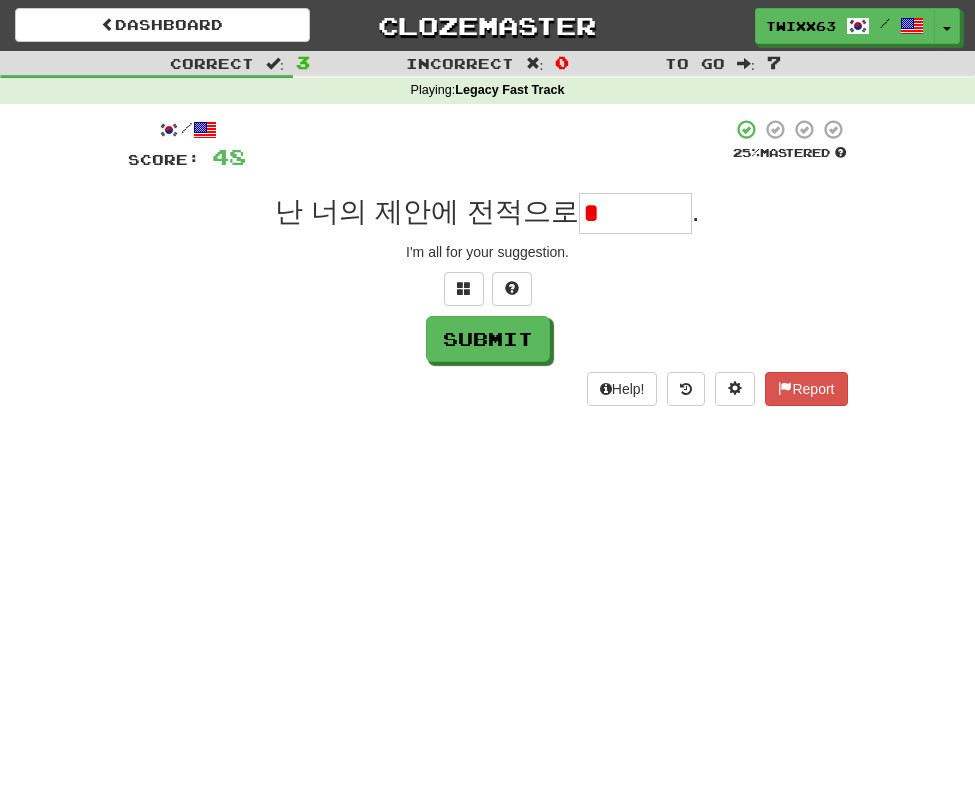 type on "*" 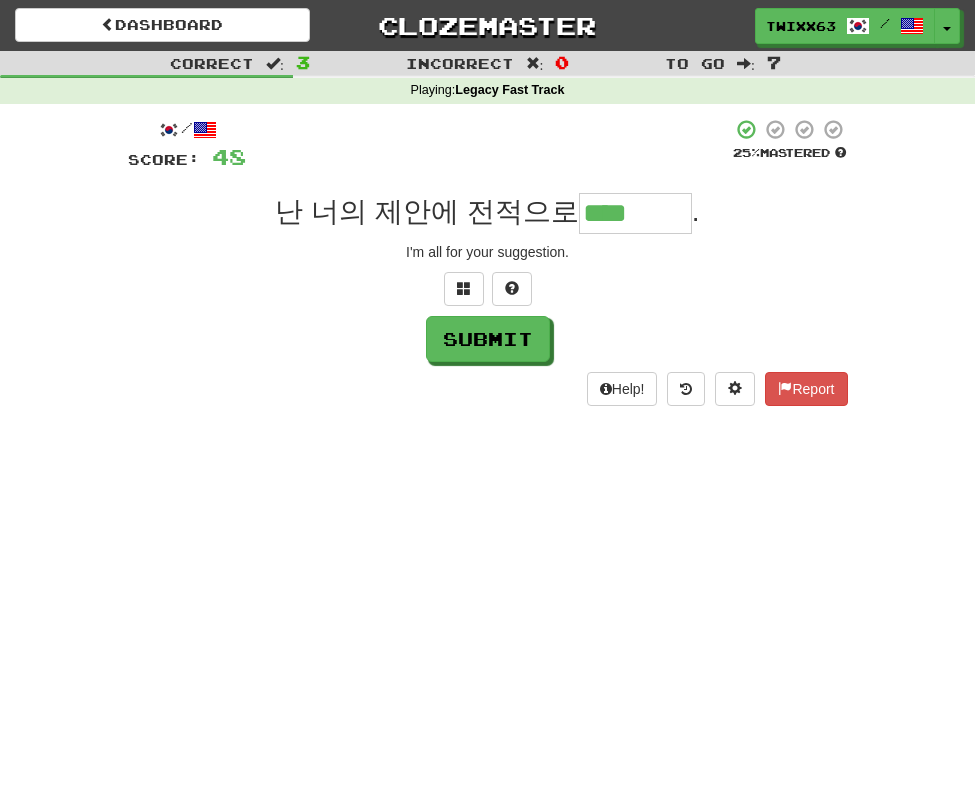 type on "****" 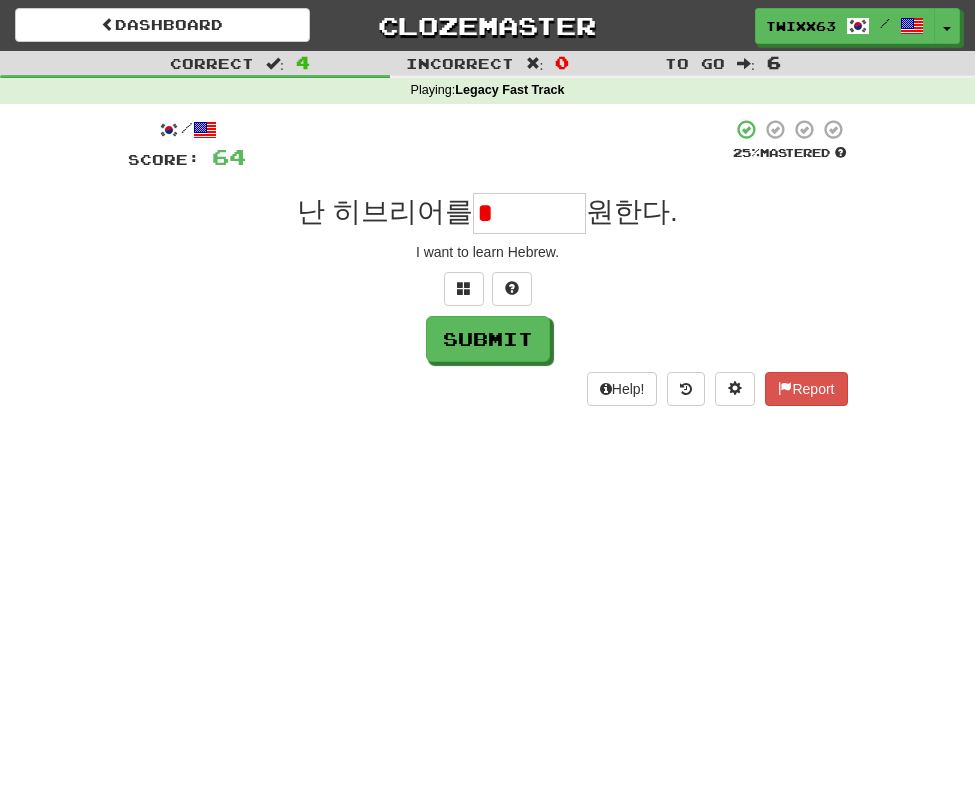 type on "*" 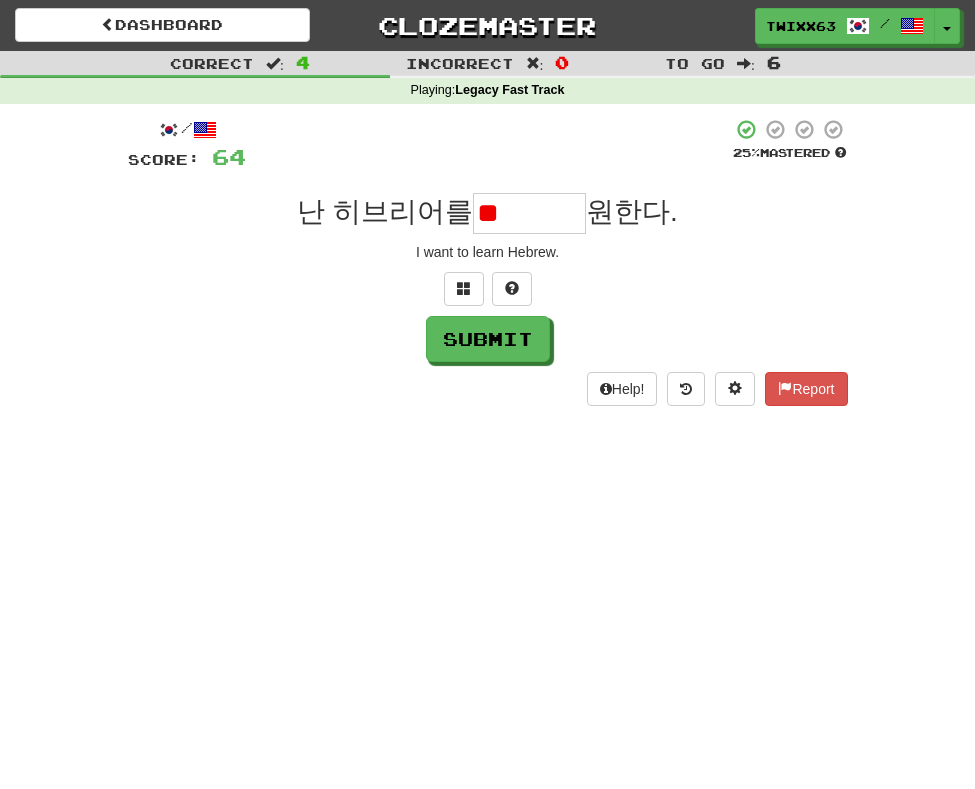 type on "*" 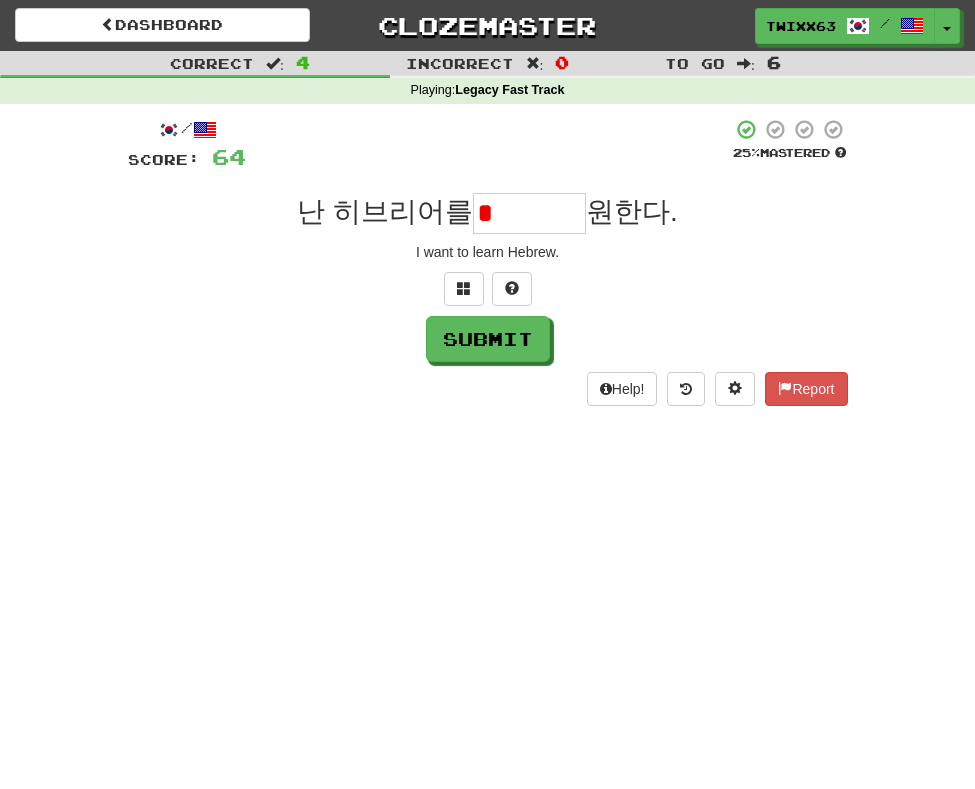 type on "*" 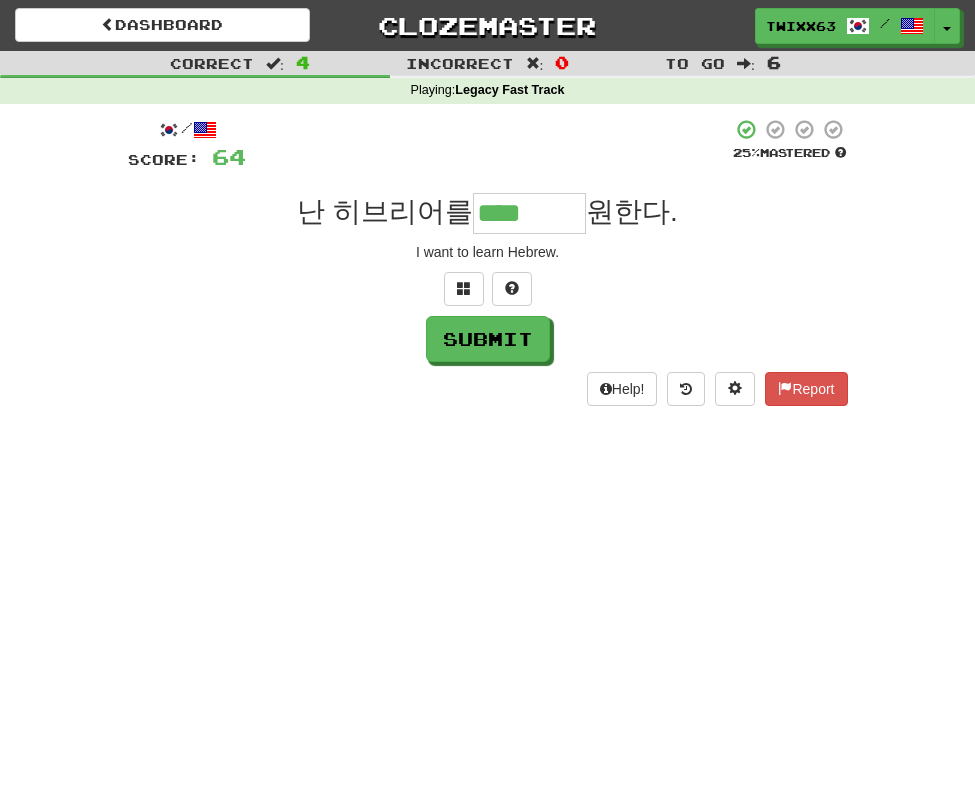 type on "****" 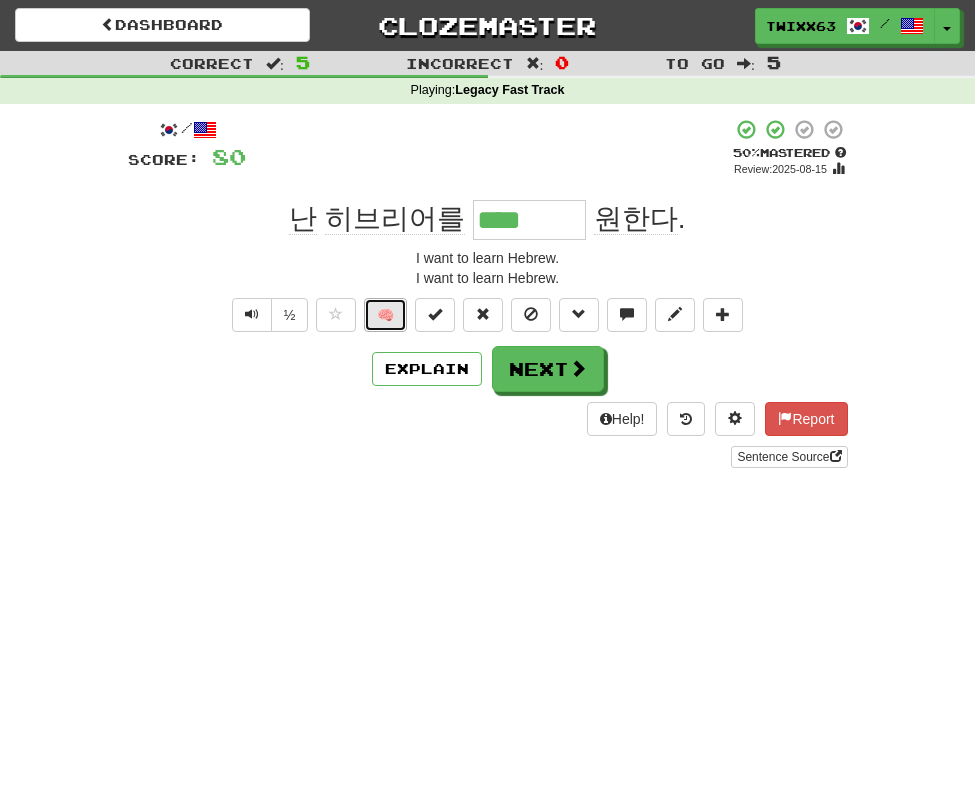 click on "🧠" at bounding box center (385, 315) 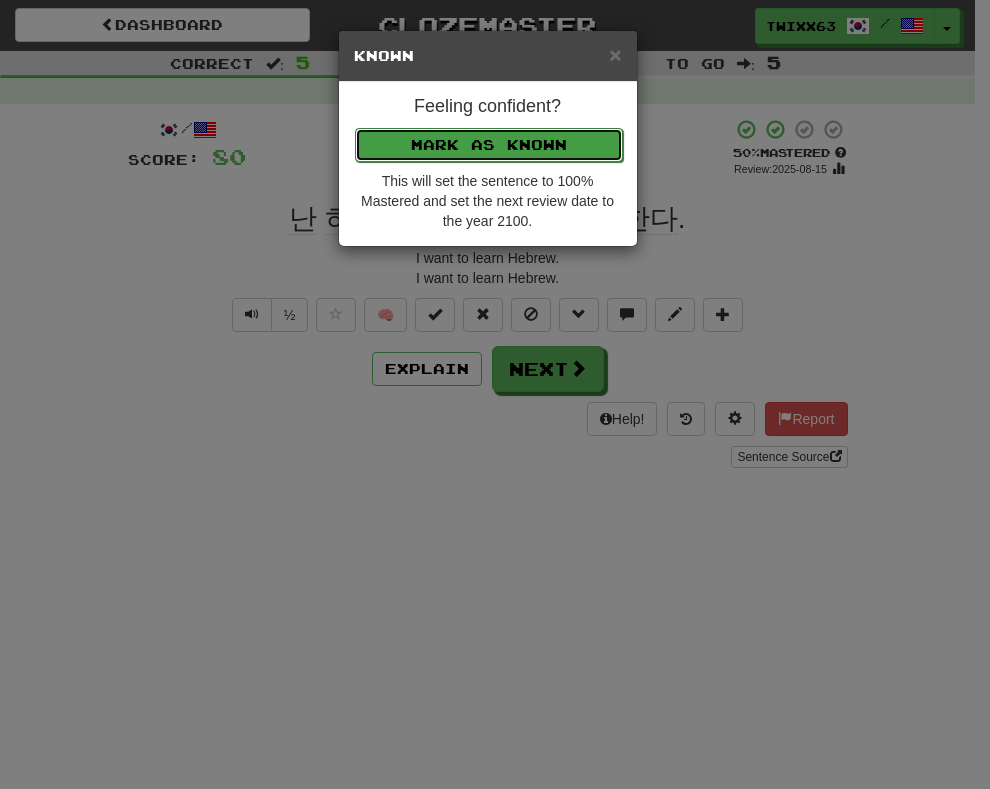click on "Mark as Known" at bounding box center (489, 145) 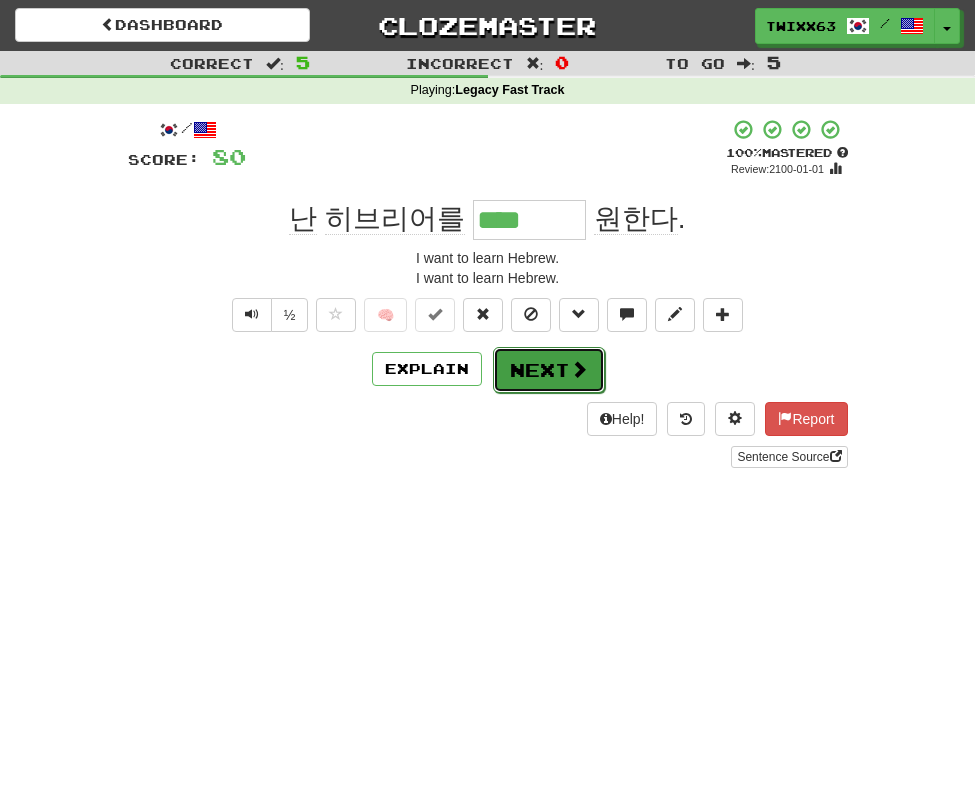 click on "Next" at bounding box center (549, 370) 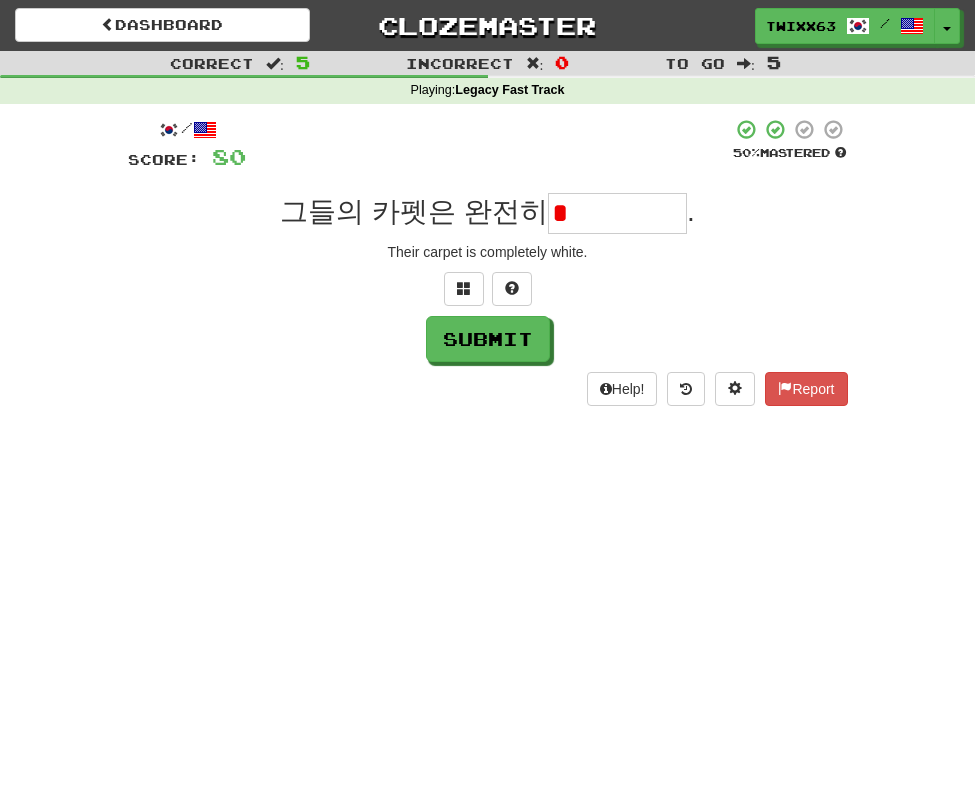 type on "*" 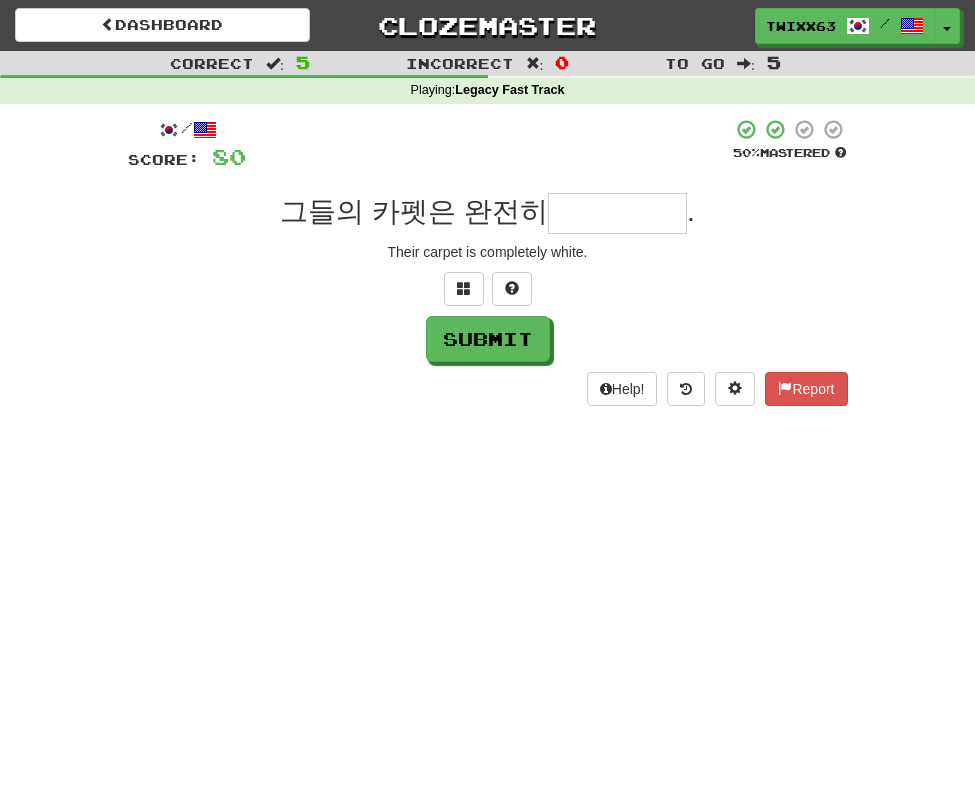 type on "*" 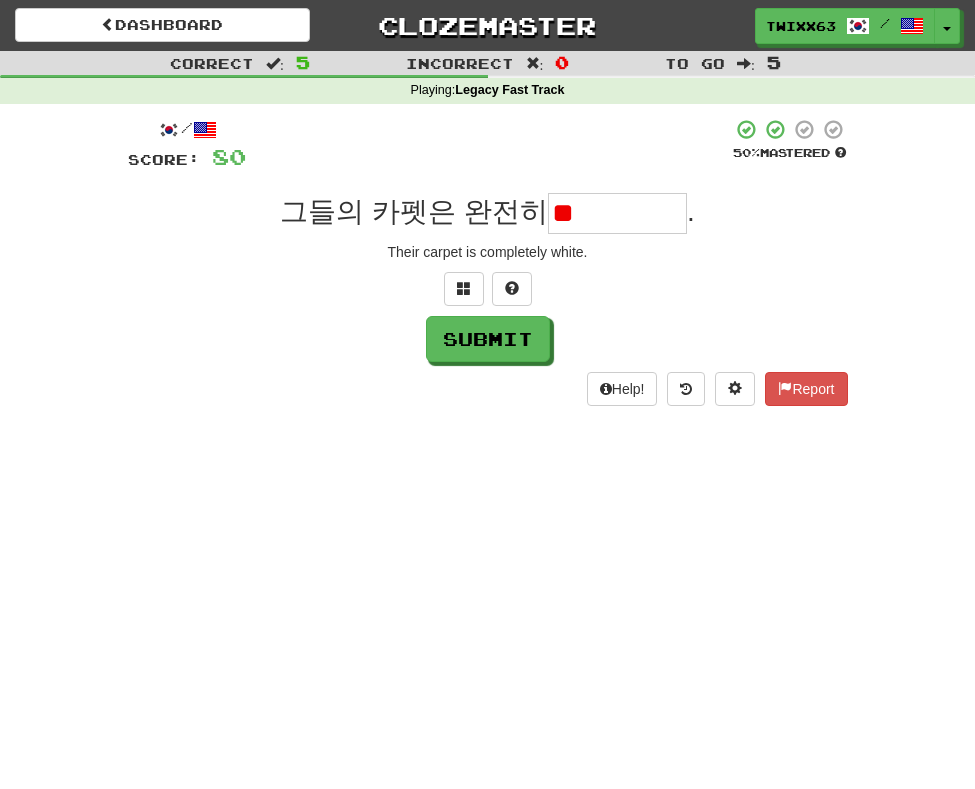 type on "*" 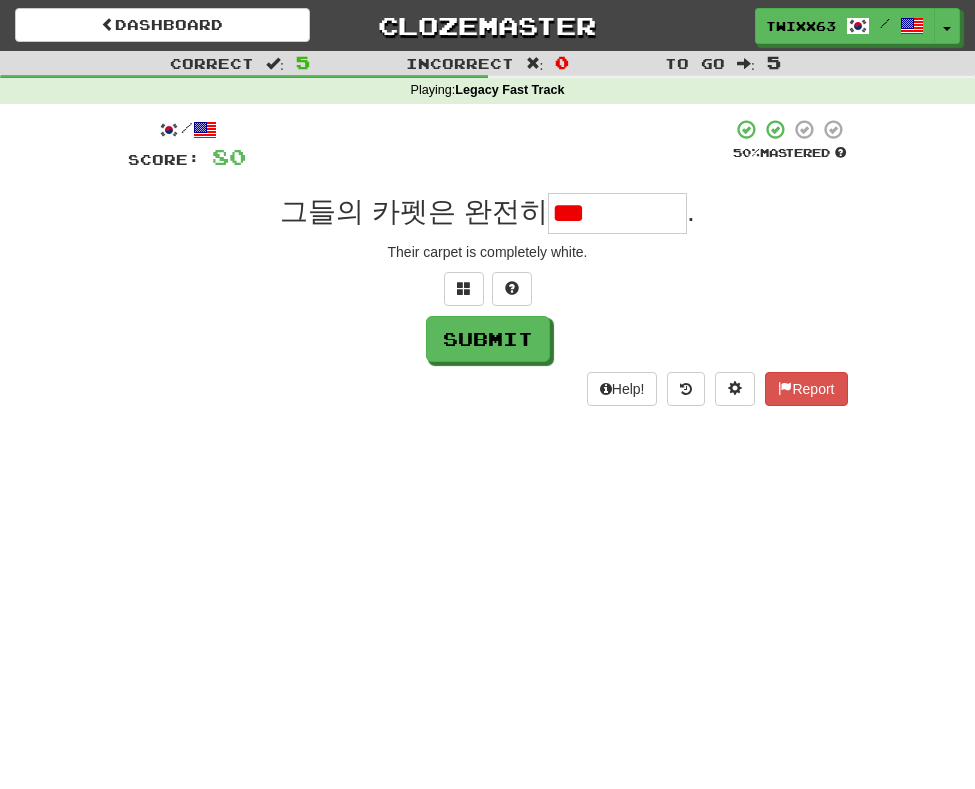 type on "**" 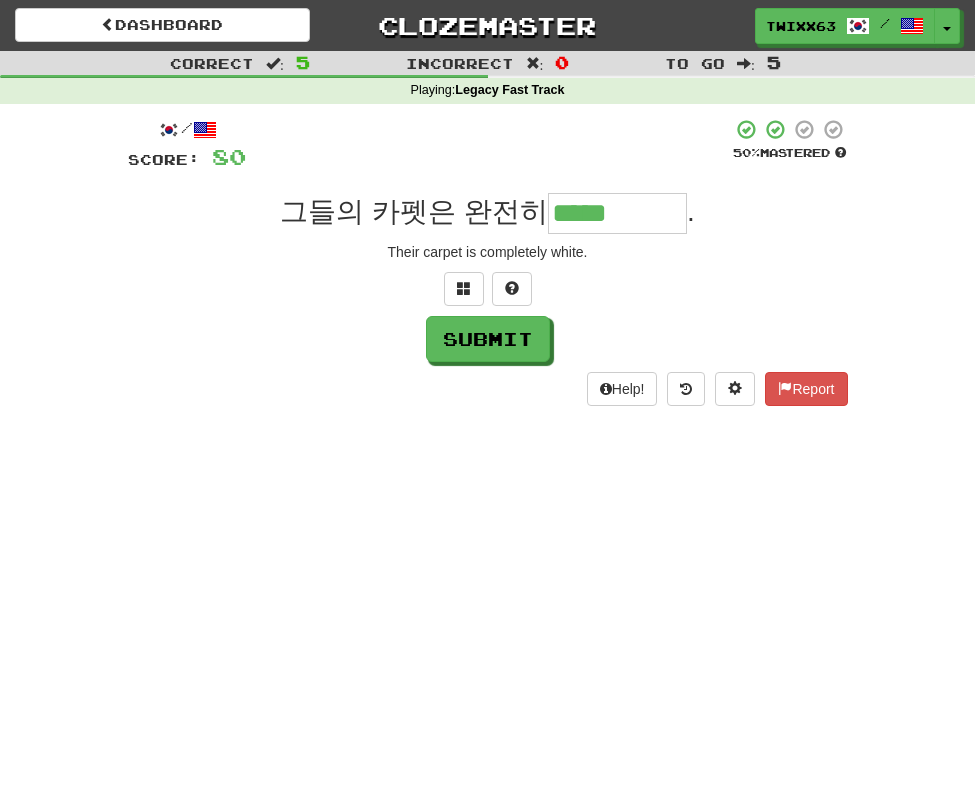 type on "*****" 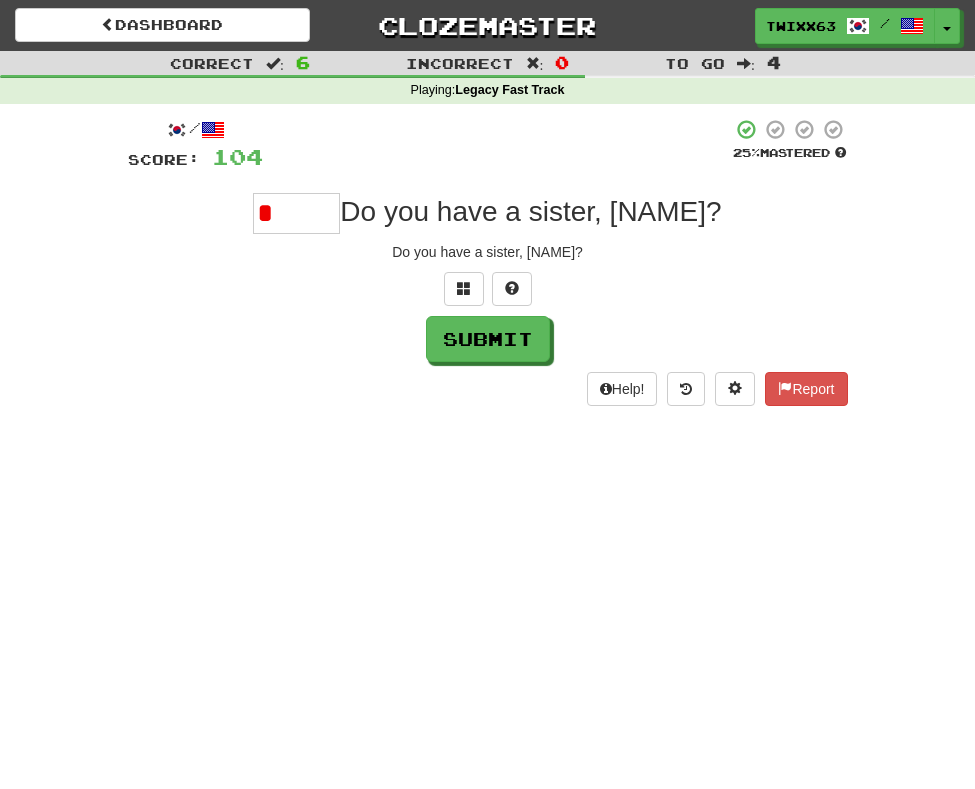 type on "*" 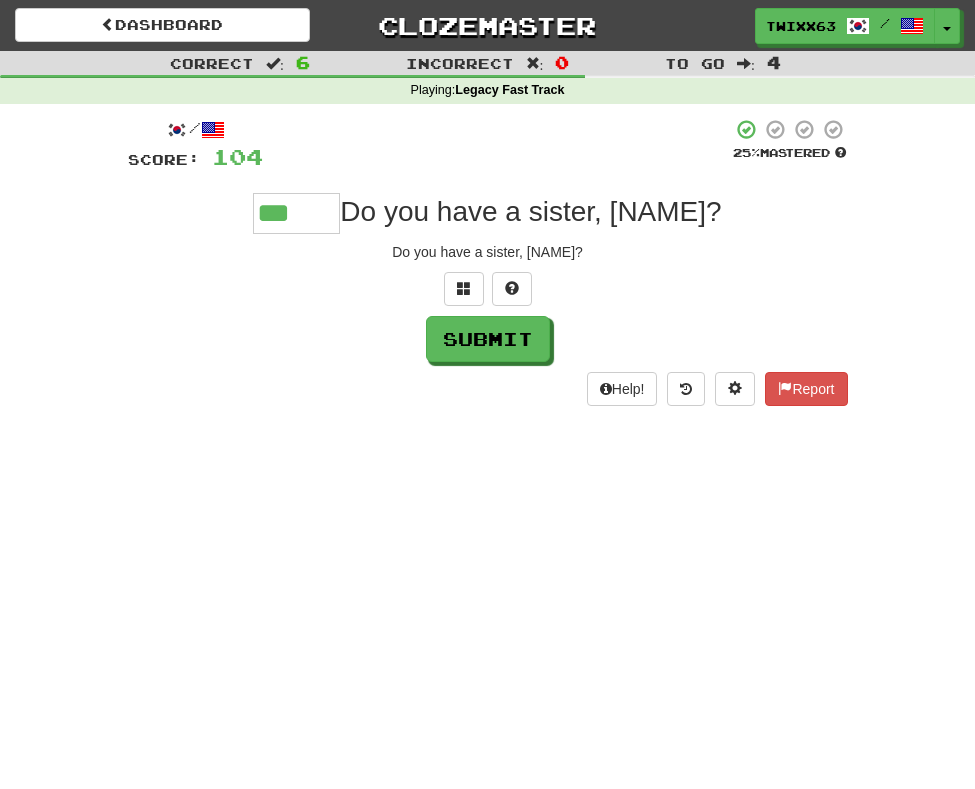 type on "***" 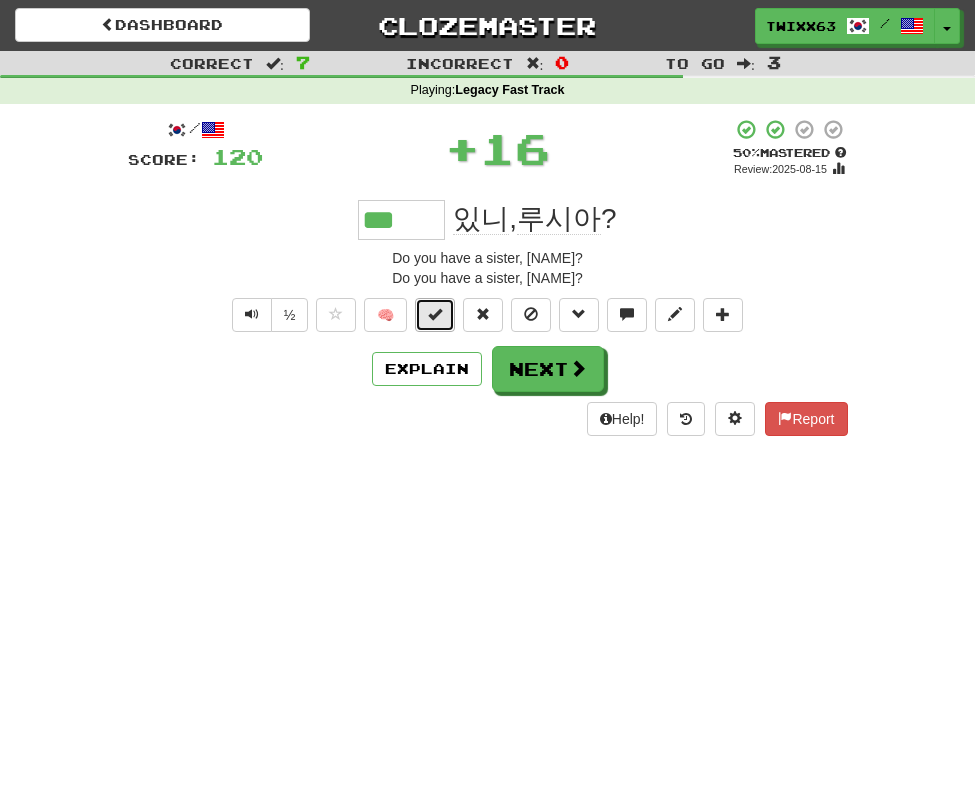 click at bounding box center [435, 314] 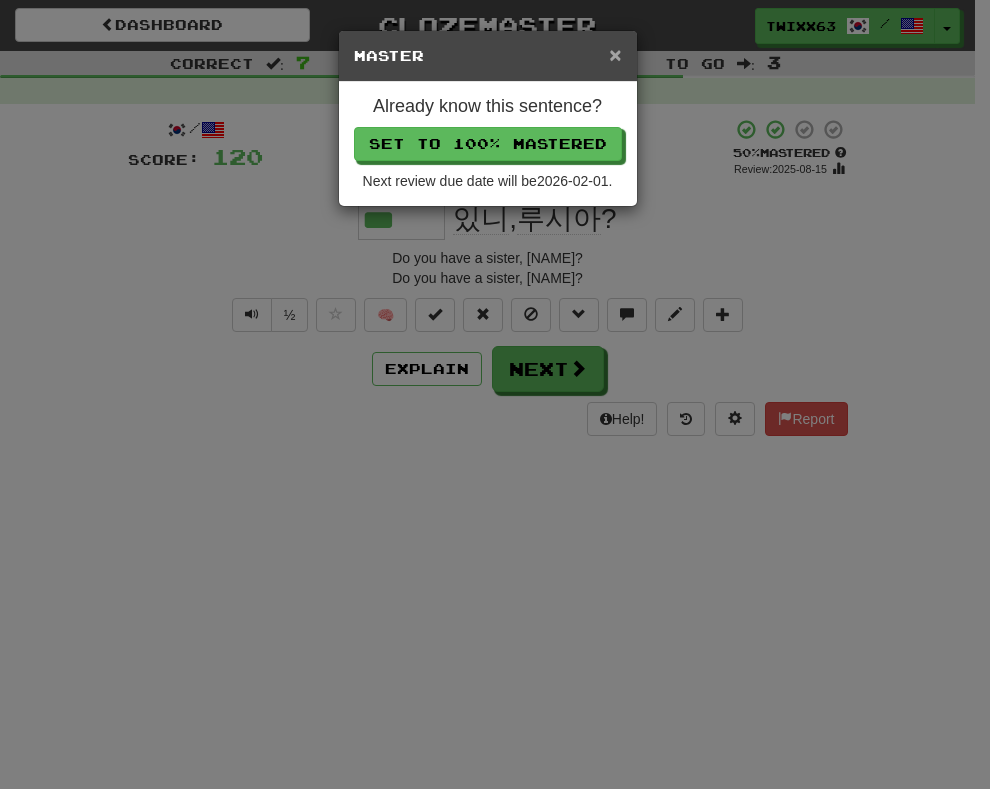 click on "×" at bounding box center [615, 54] 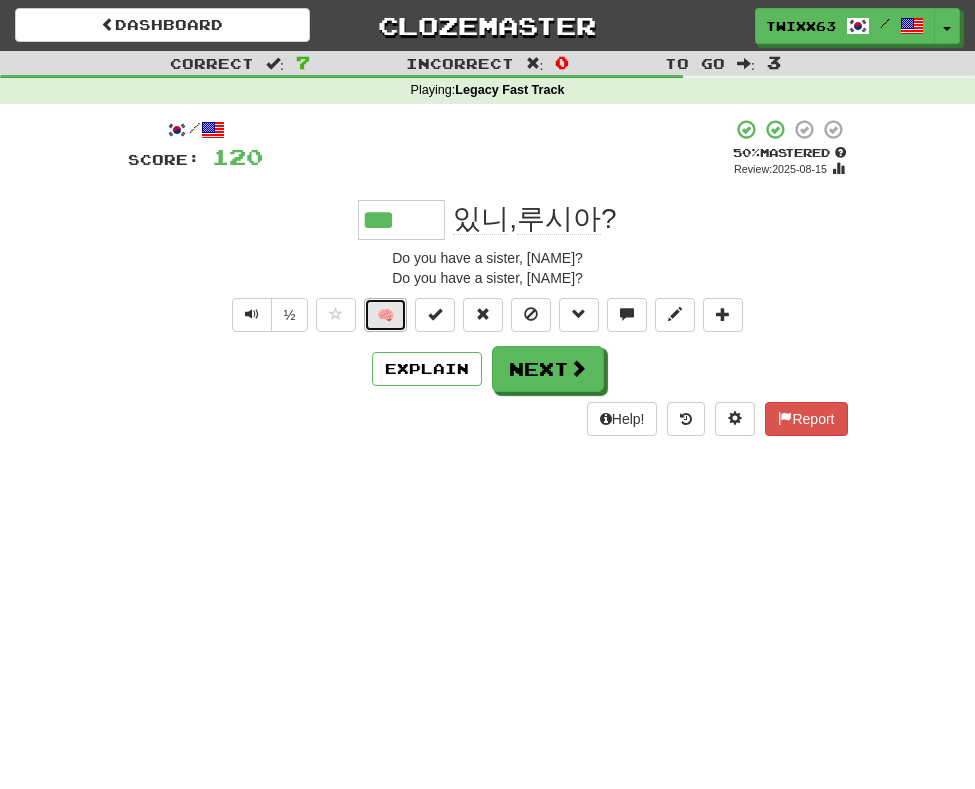 click on "🧠" at bounding box center (385, 315) 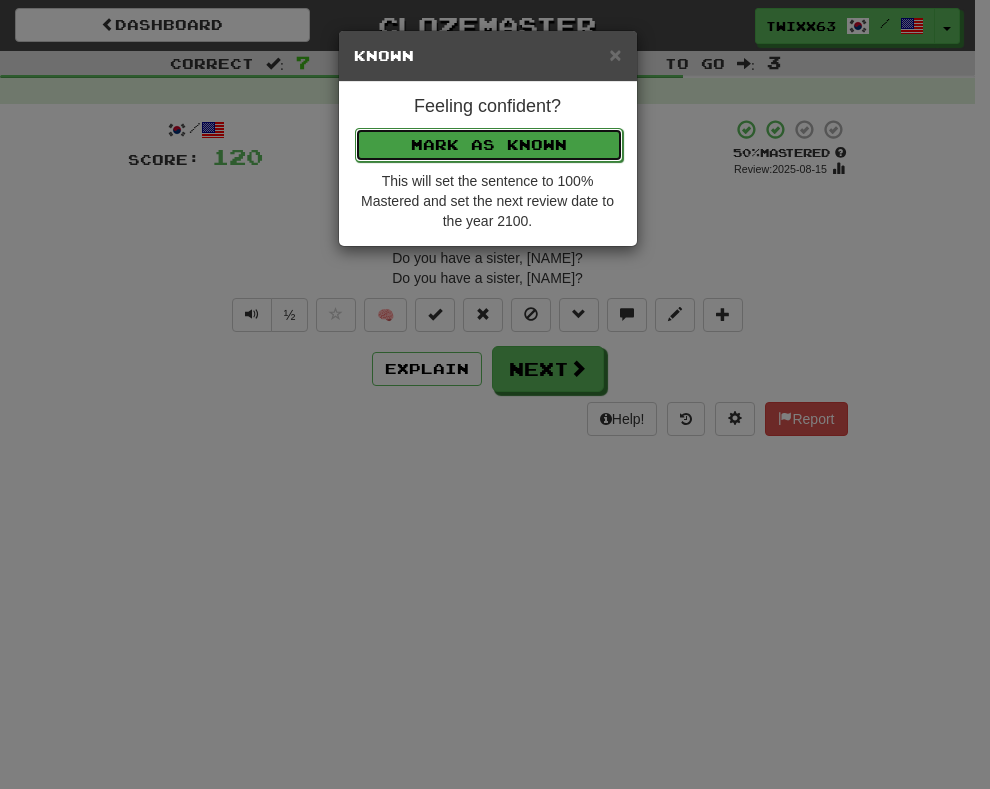 click on "Mark as Known" at bounding box center (489, 145) 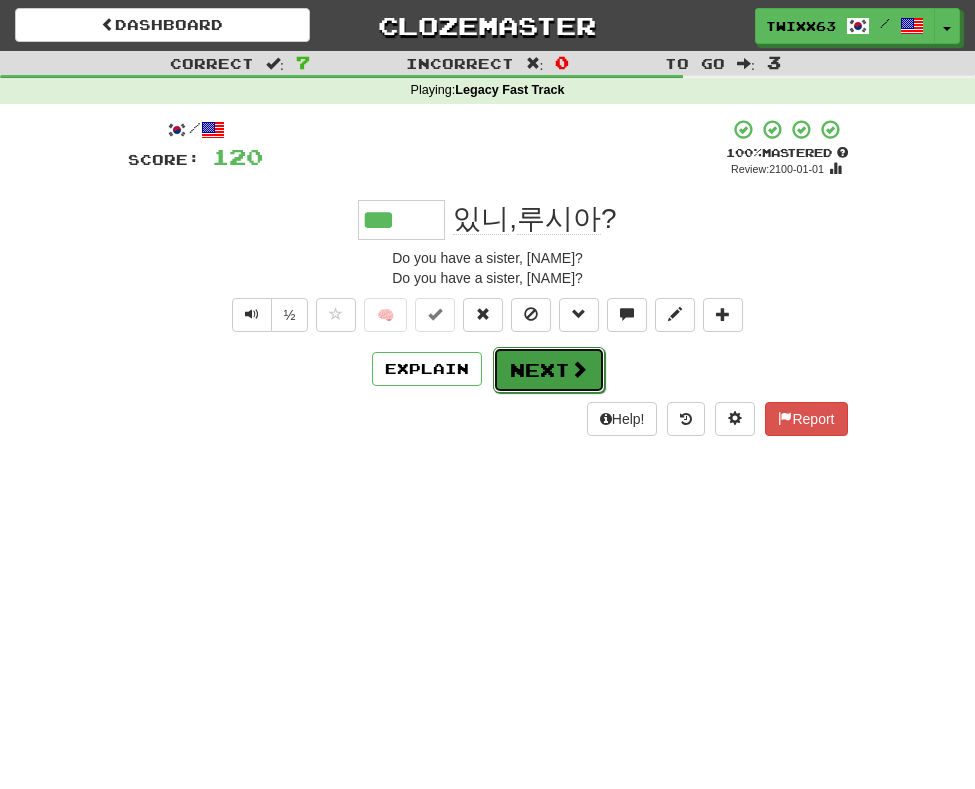 click on "Next" at bounding box center (549, 370) 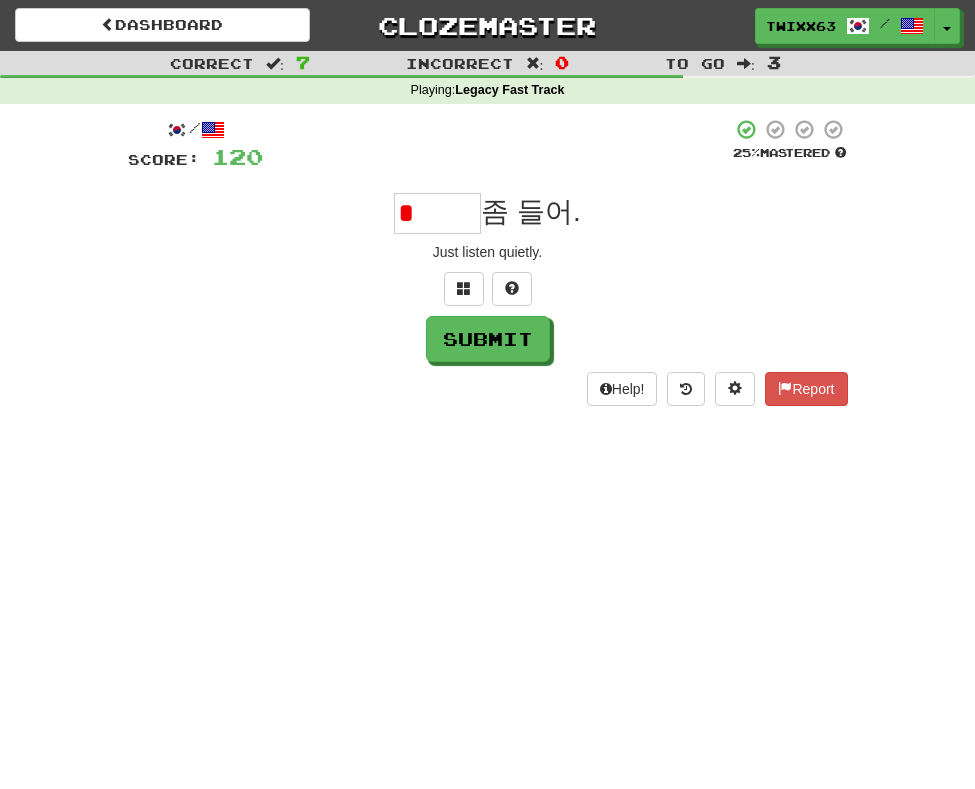 type on "*" 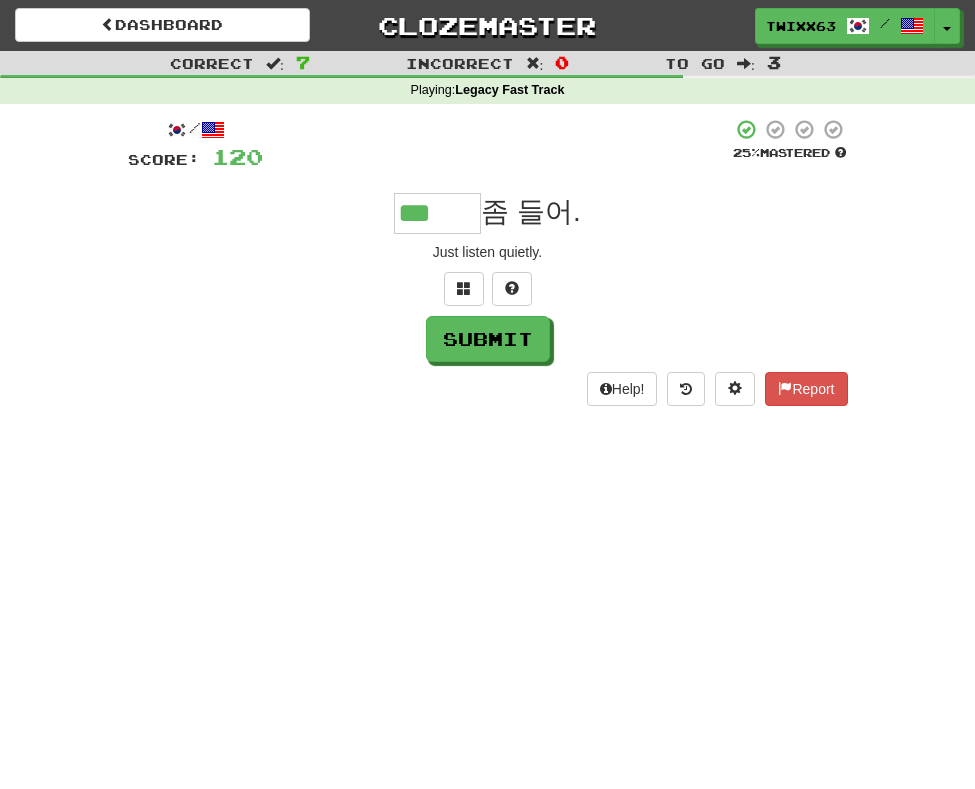 type on "***" 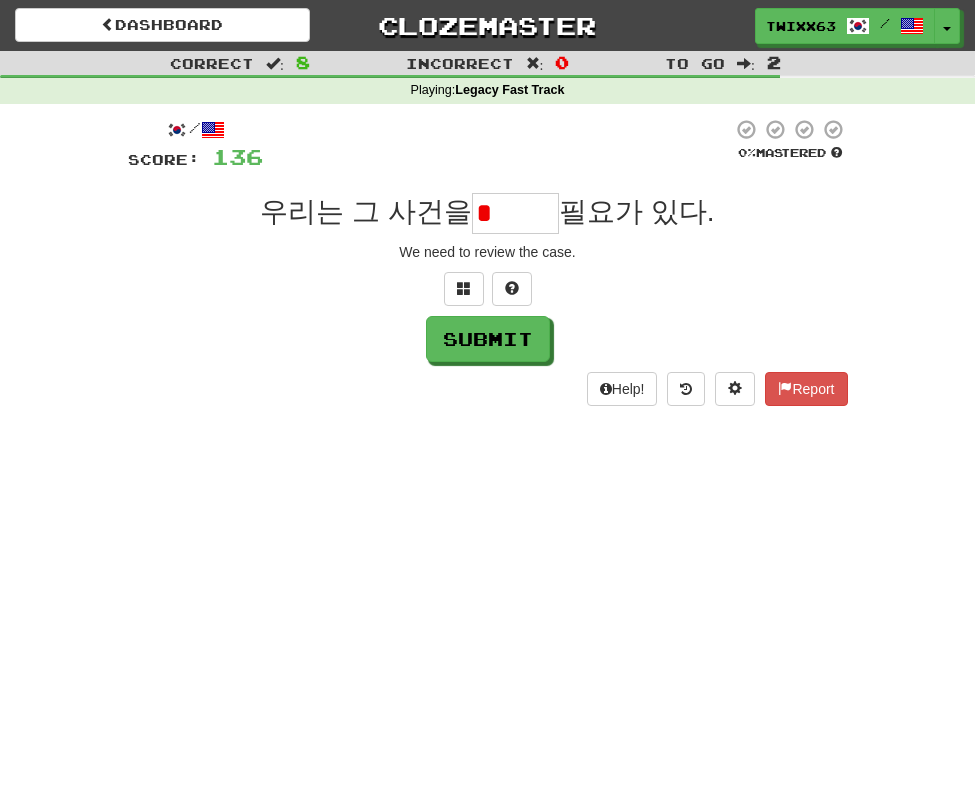 type on "*" 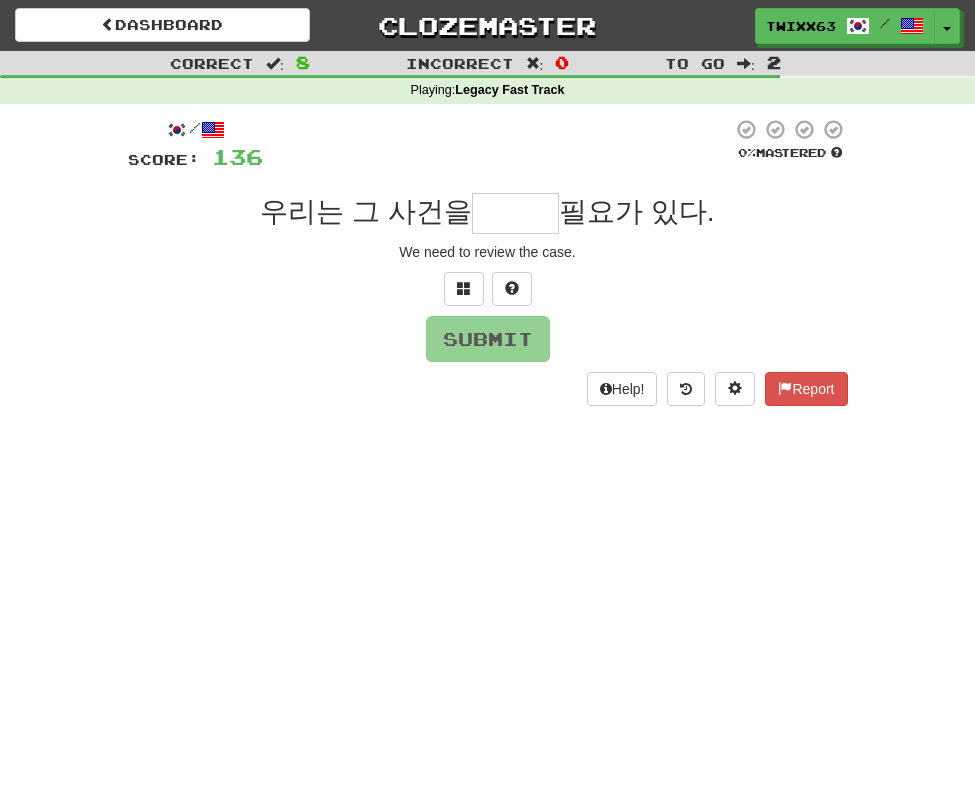 type on "*" 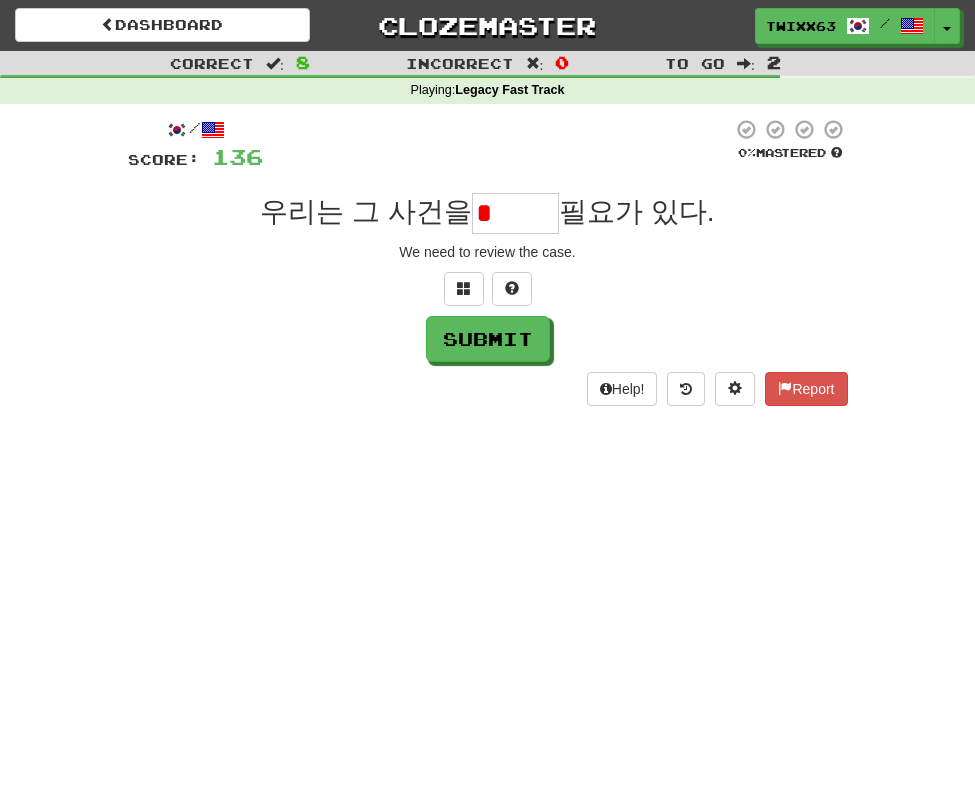 type on "*" 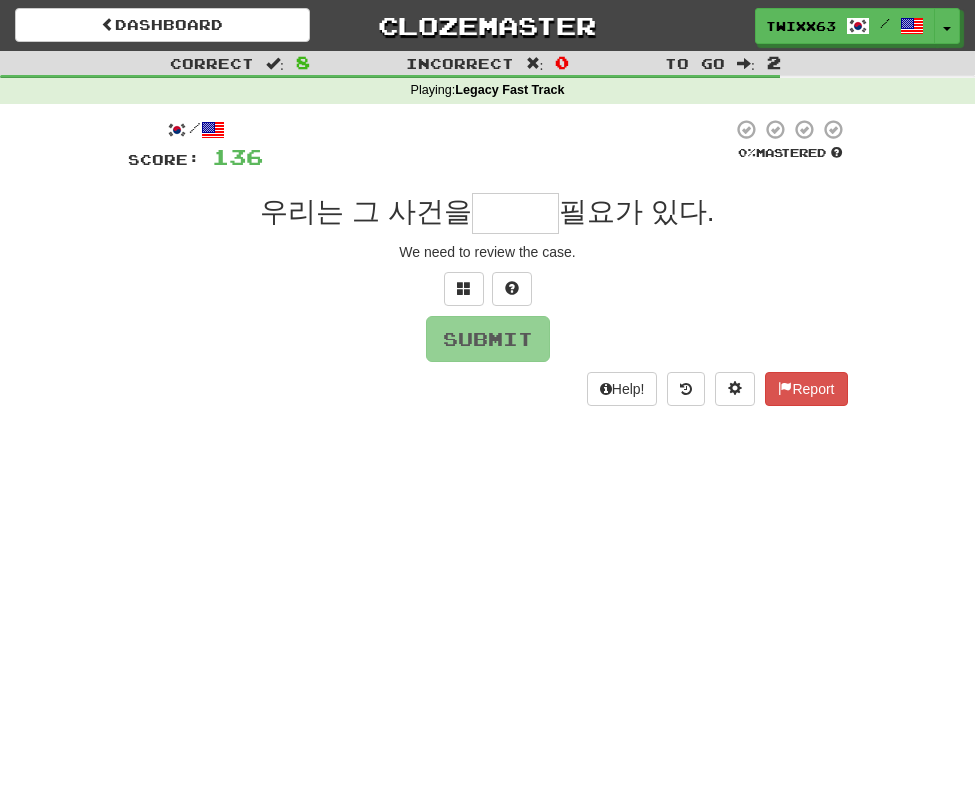 type on "***" 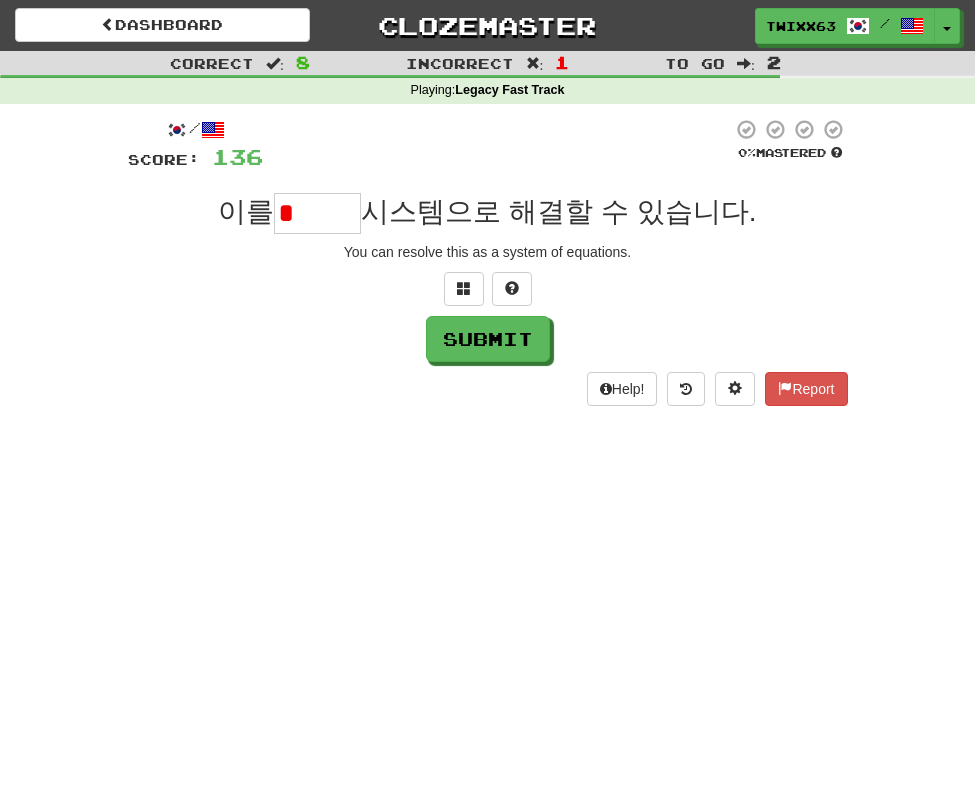 type on "*" 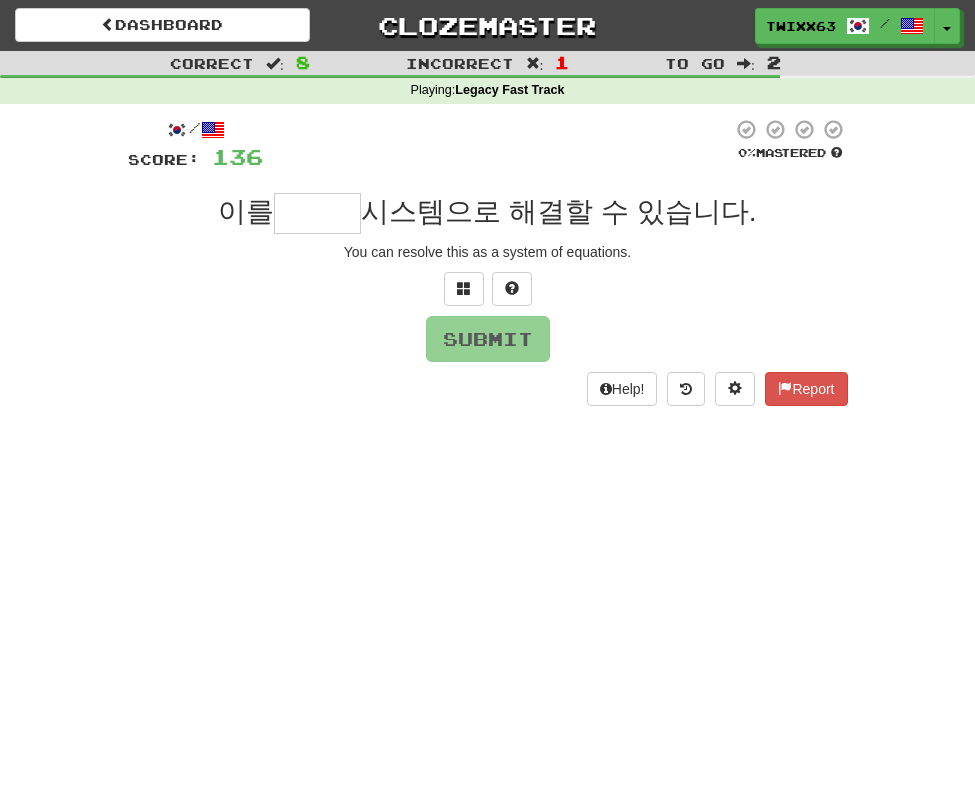 type on "***" 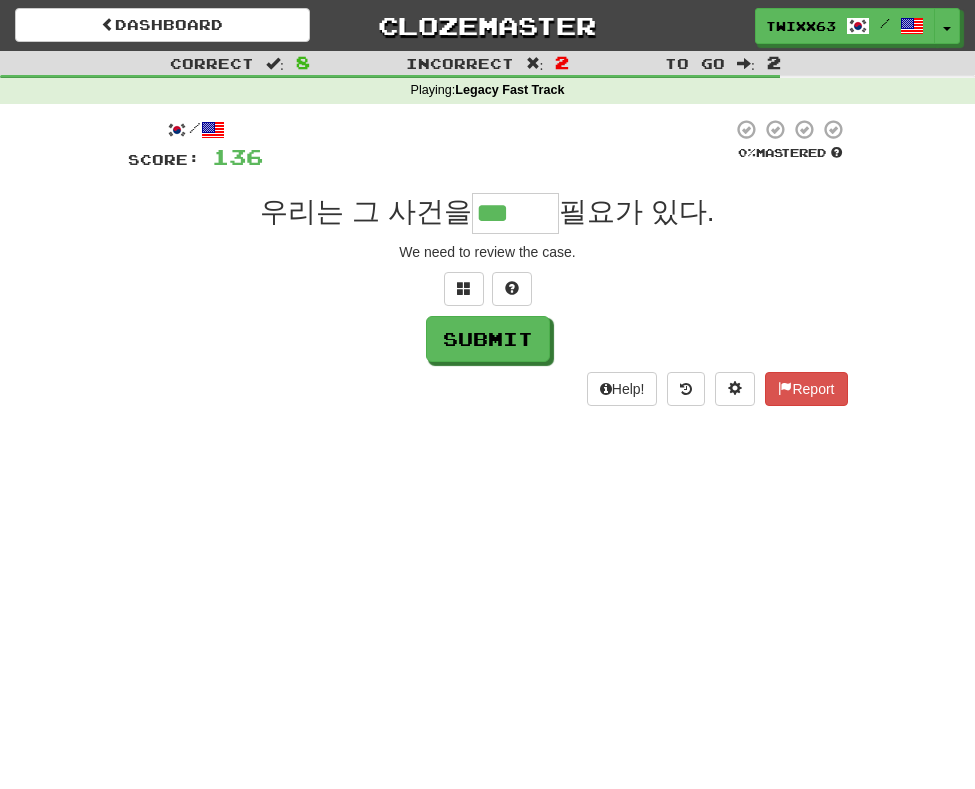 type on "***" 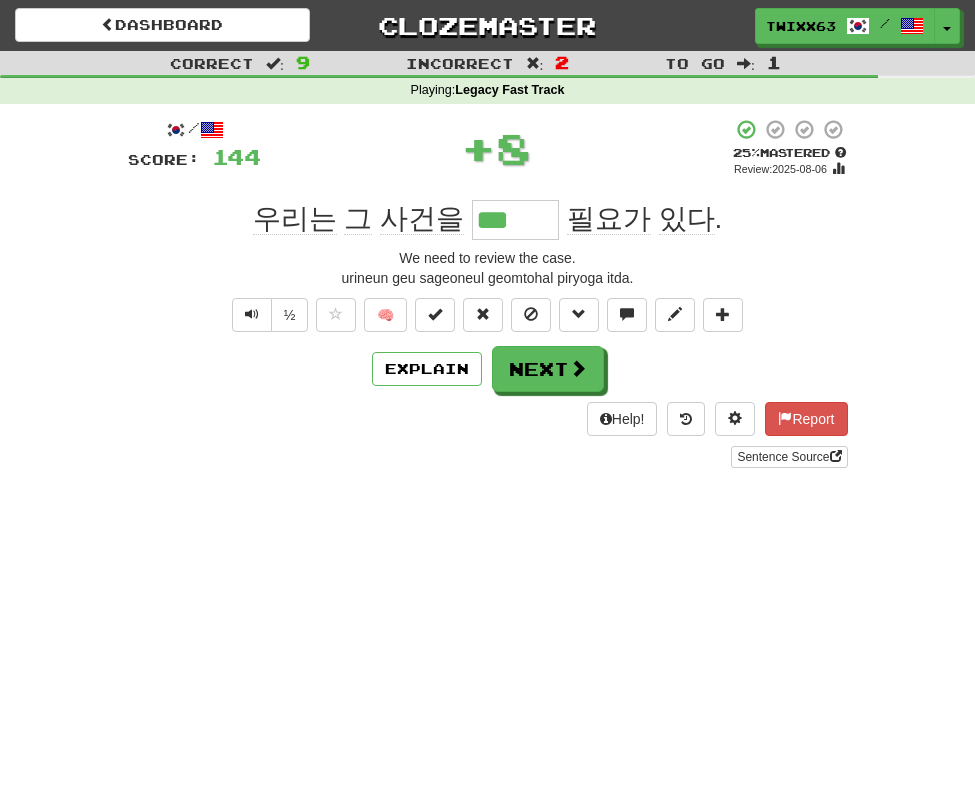 type 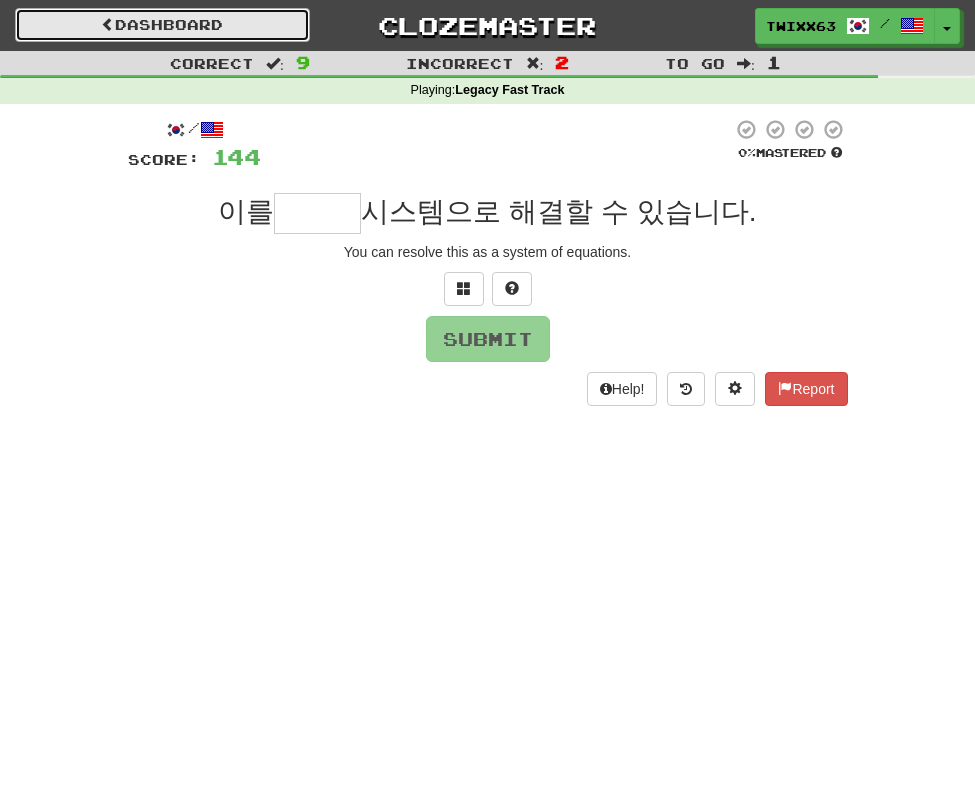 click on "Dashboard" at bounding box center (162, 25) 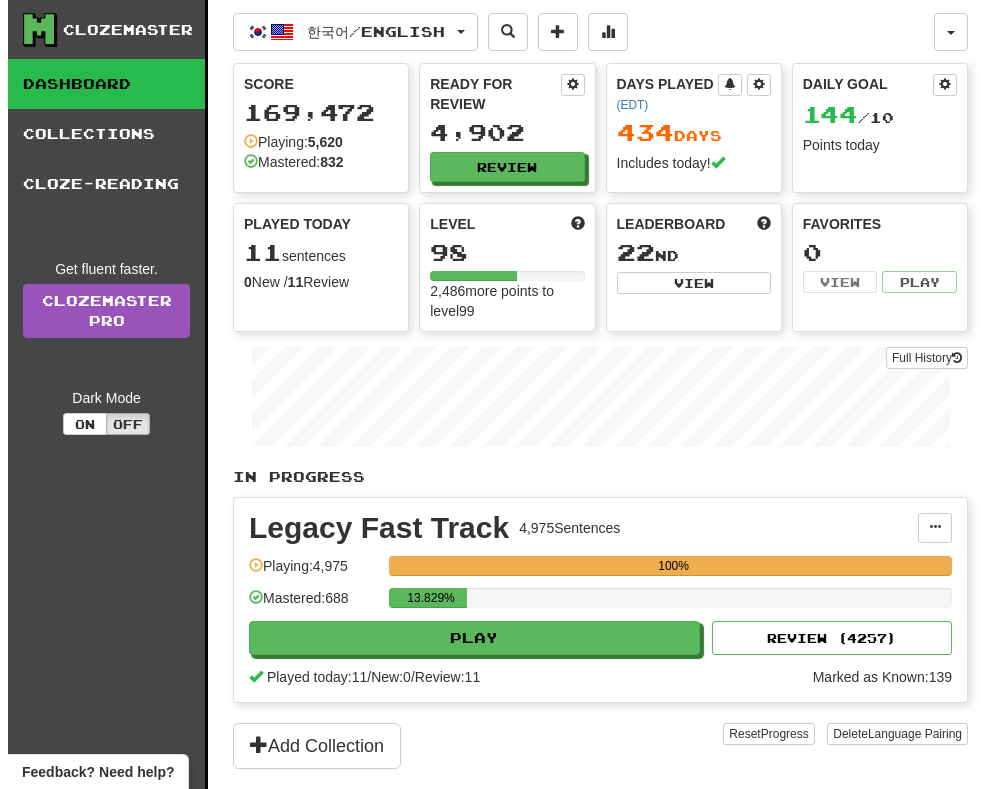 scroll, scrollTop: 0, scrollLeft: 0, axis: both 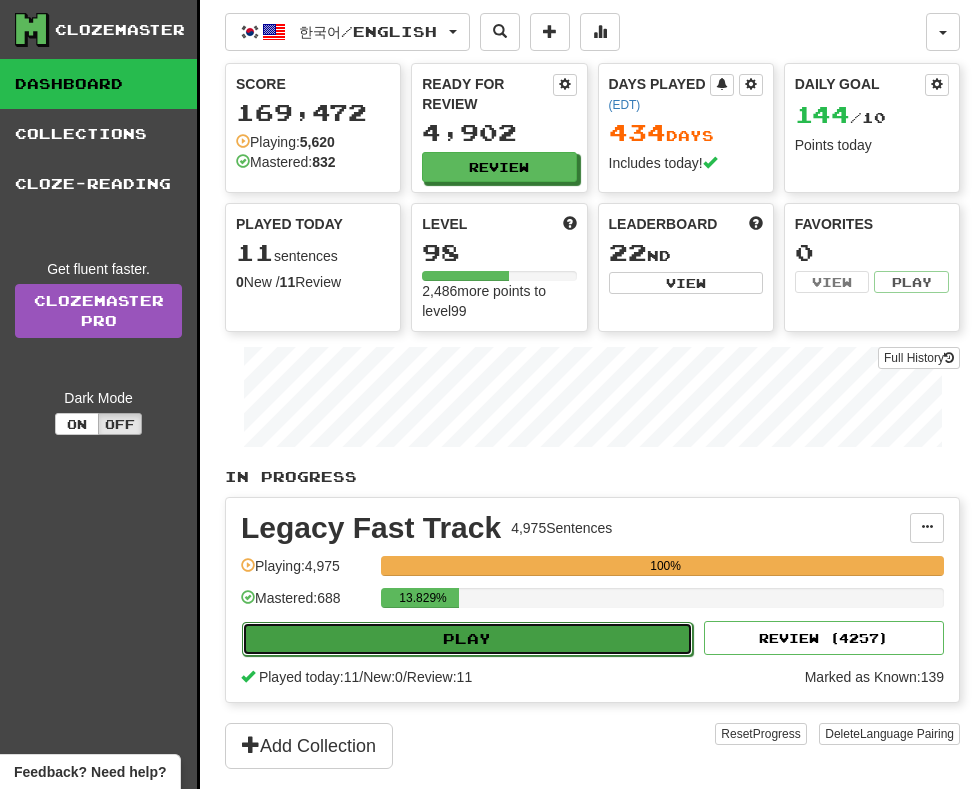 click on "Play" at bounding box center (467, 639) 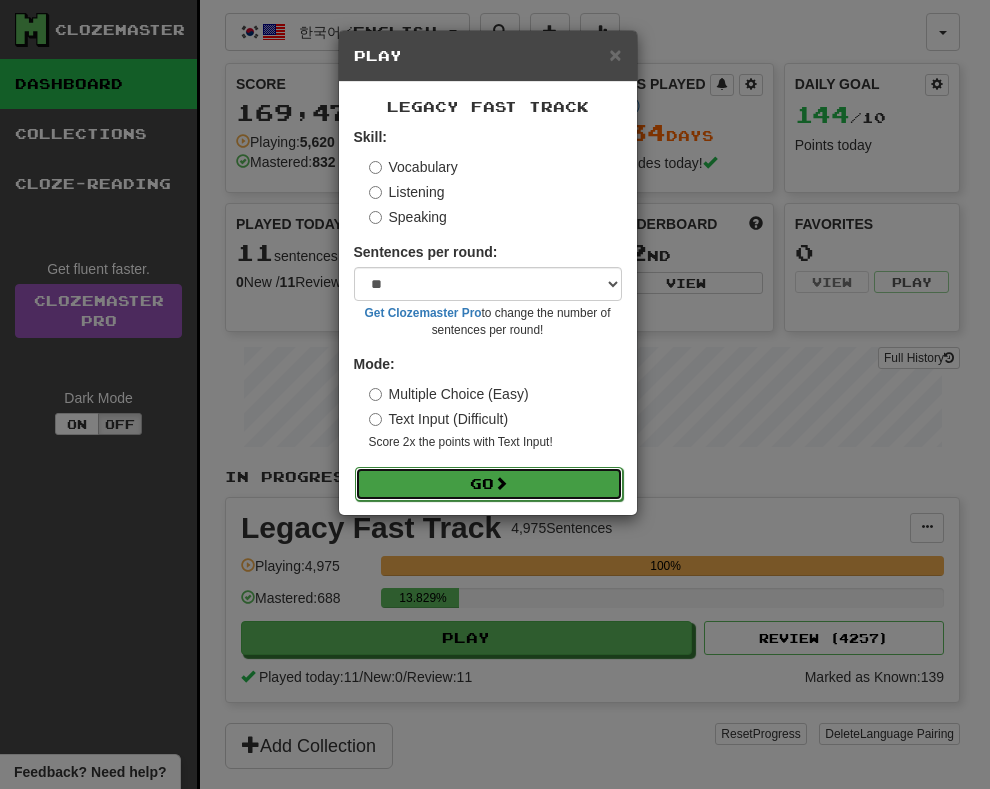 click on "Go" at bounding box center [489, 484] 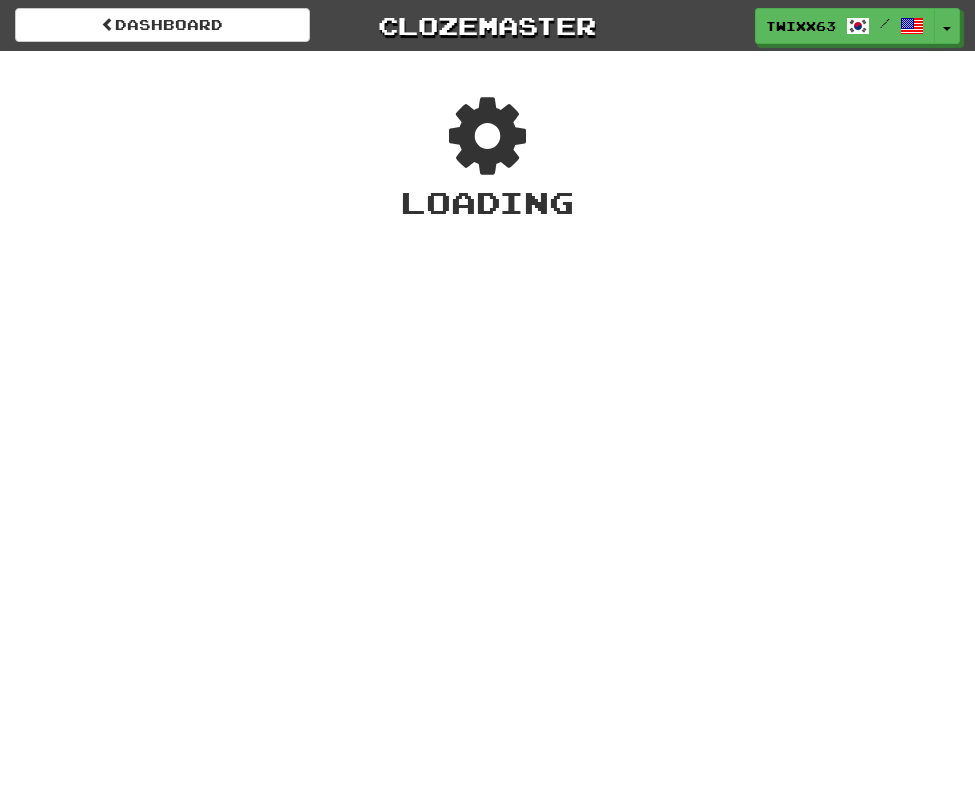scroll, scrollTop: 0, scrollLeft: 0, axis: both 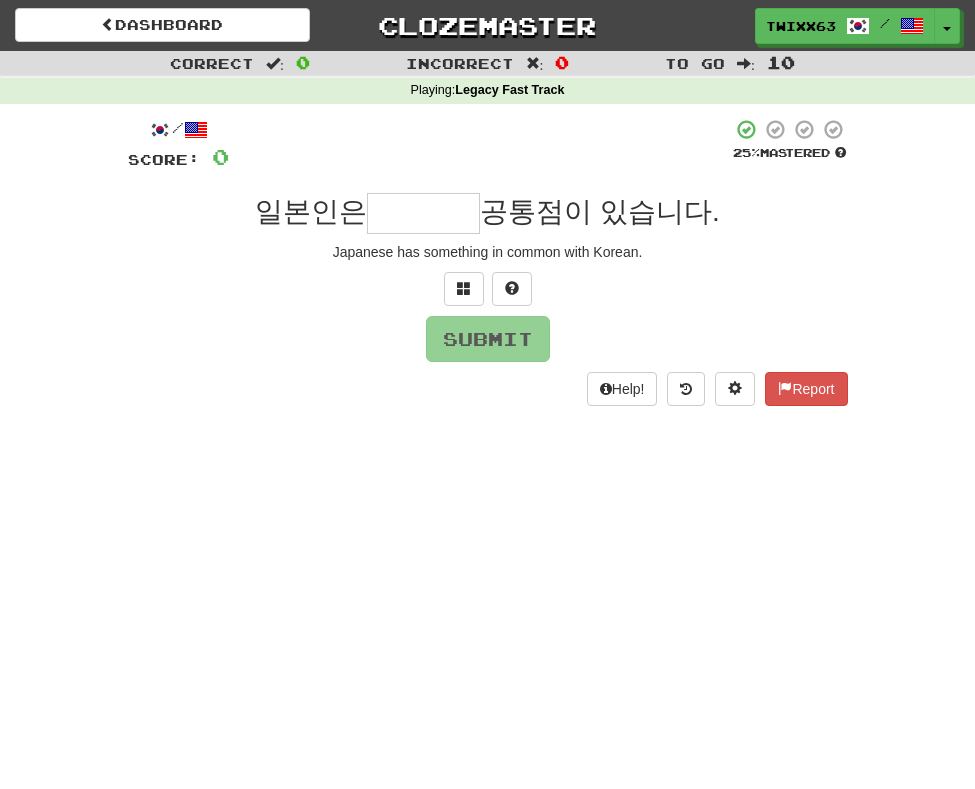 click at bounding box center [423, 213] 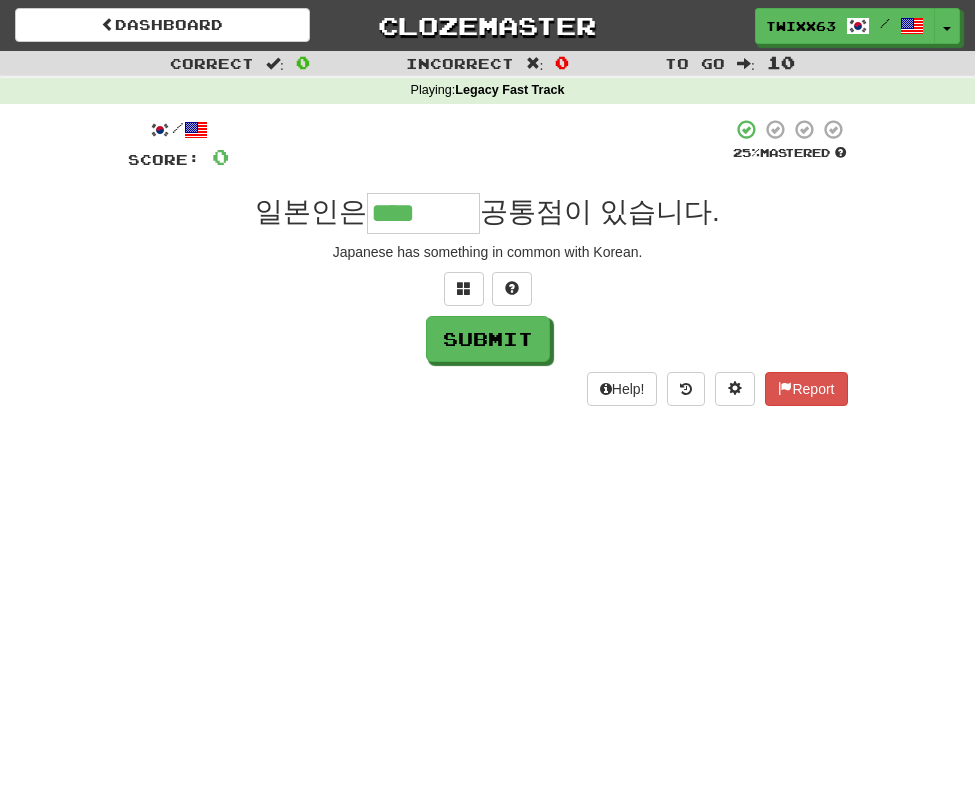 type on "****" 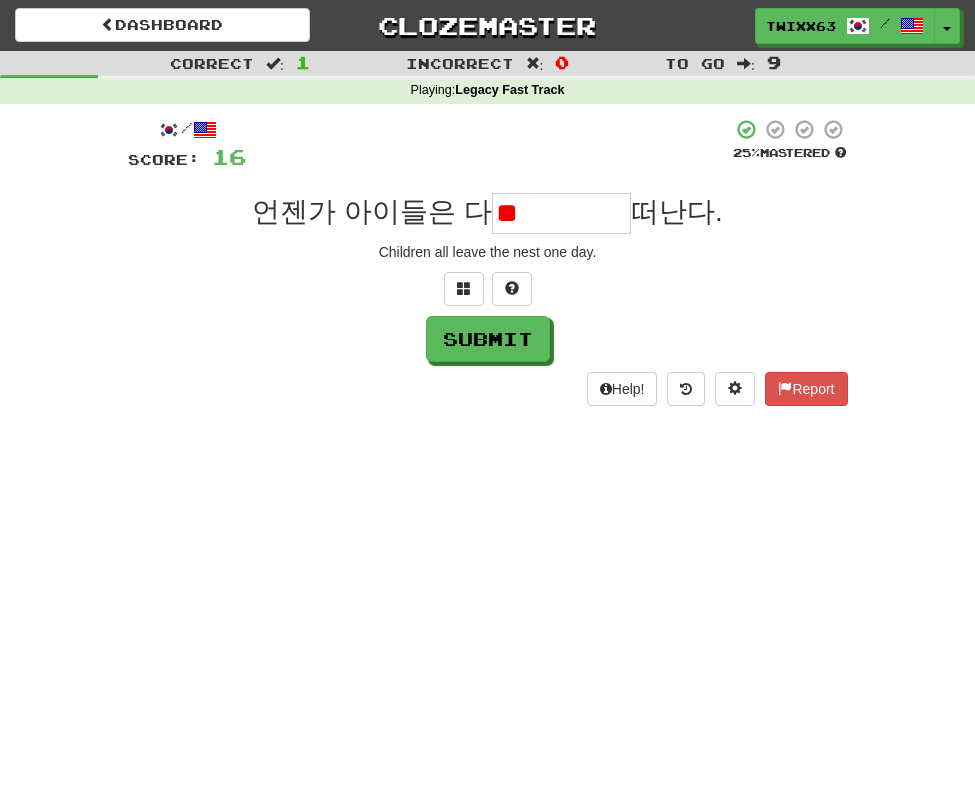 type on "*" 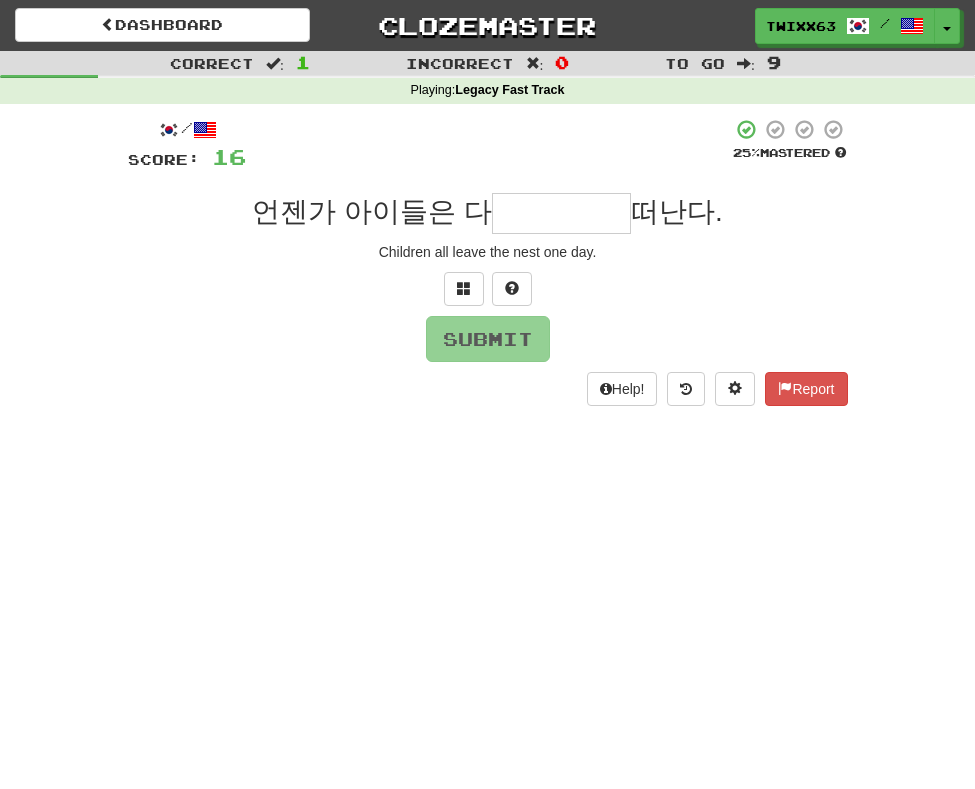 type on "*****" 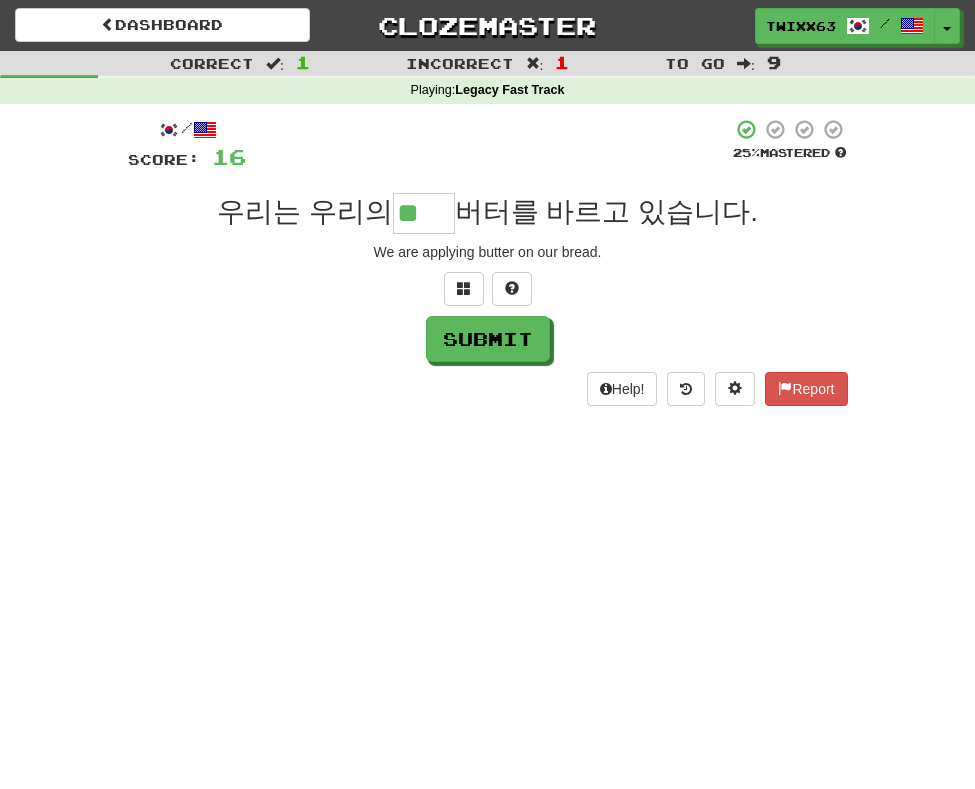 type on "**" 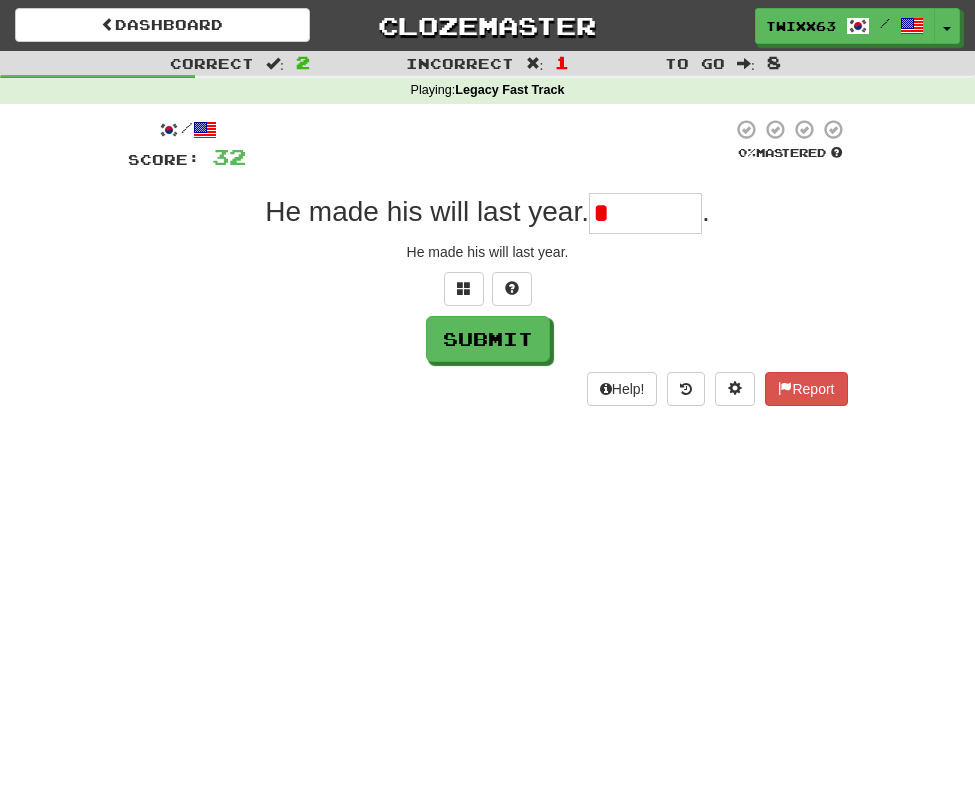 type on "*" 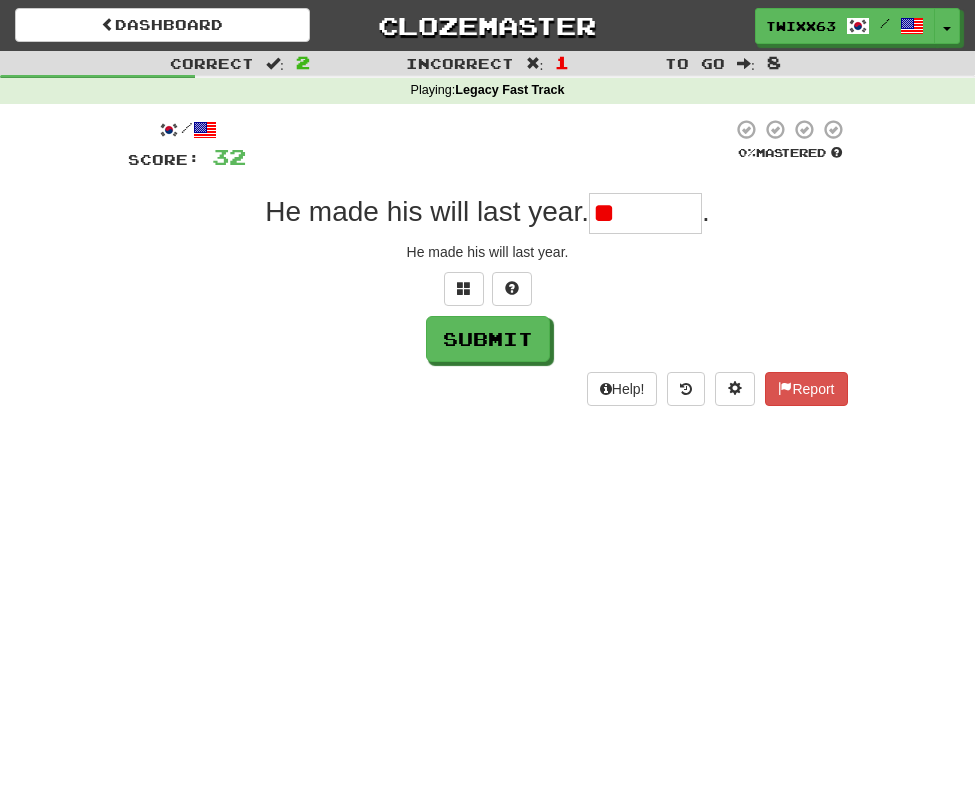 type on "*" 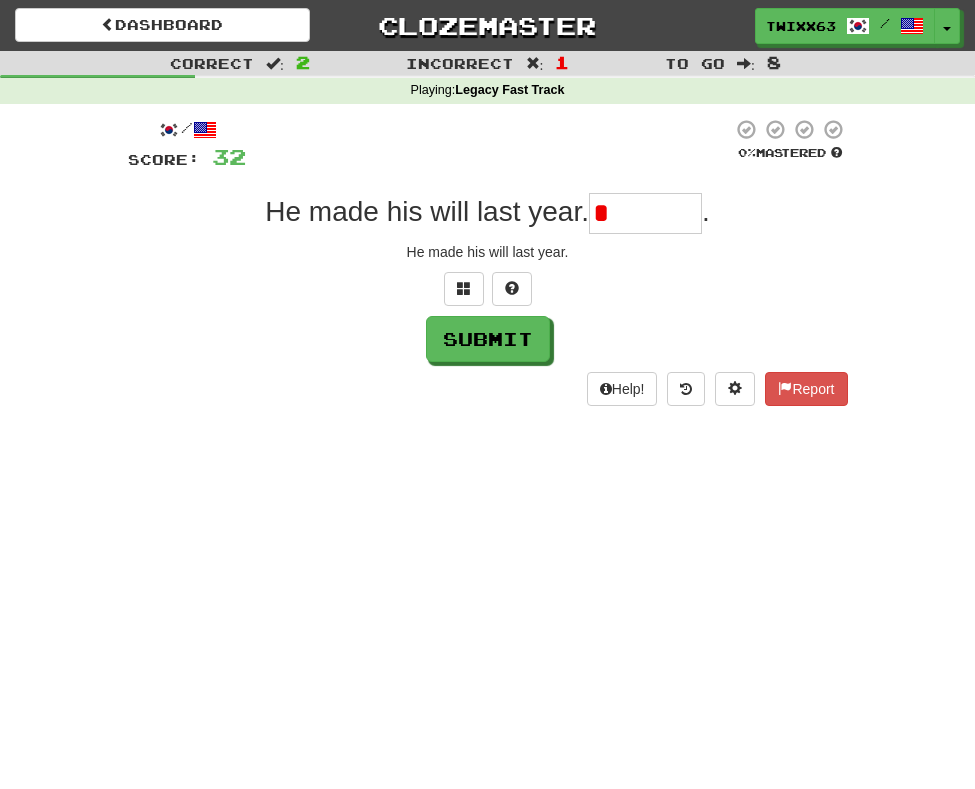 type on "*" 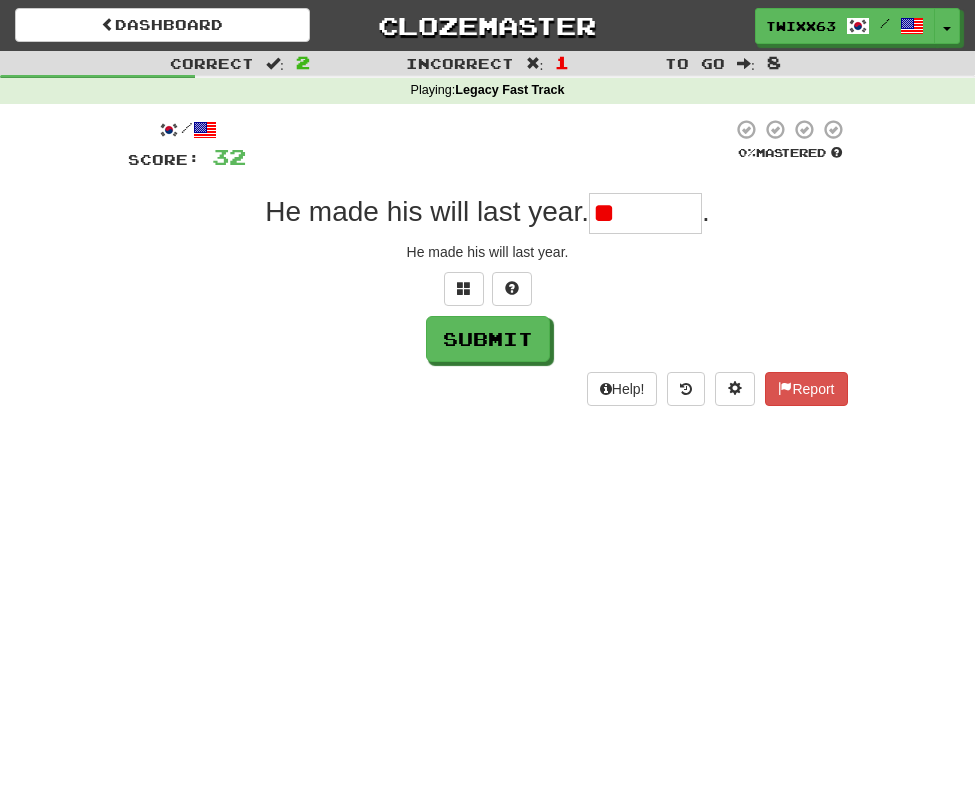 type on "*" 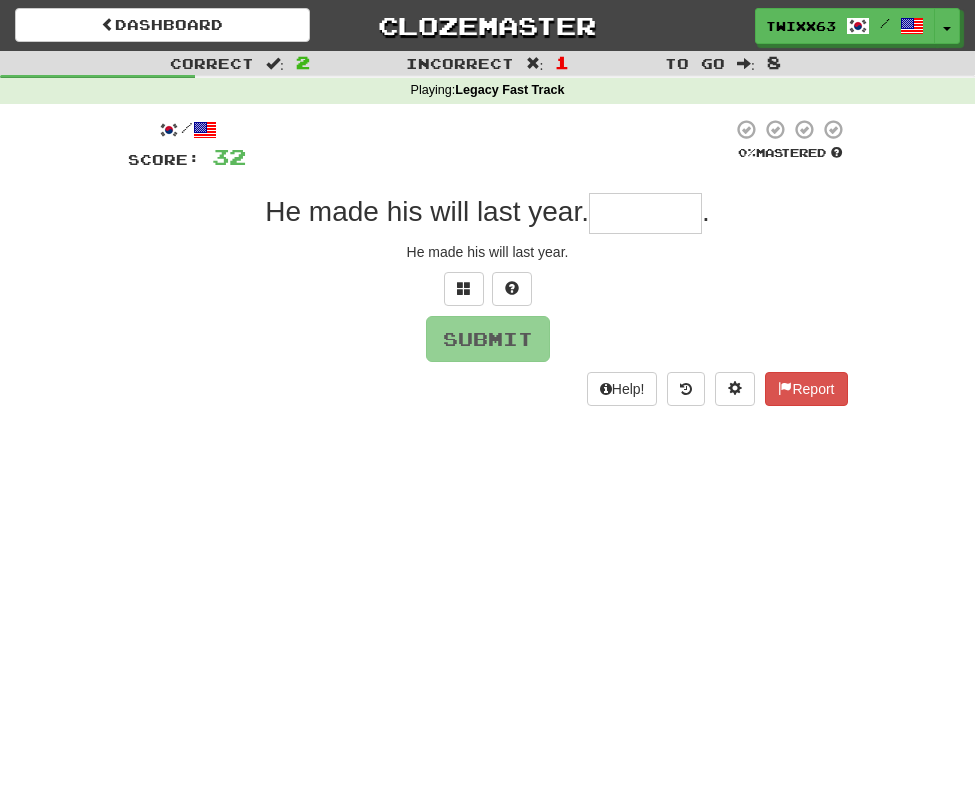 click on "/  Score:   32 0 %  Mastered 그는 작년에 유언장을  . He made his will last year. Submit  Help!  Report" at bounding box center [488, 262] 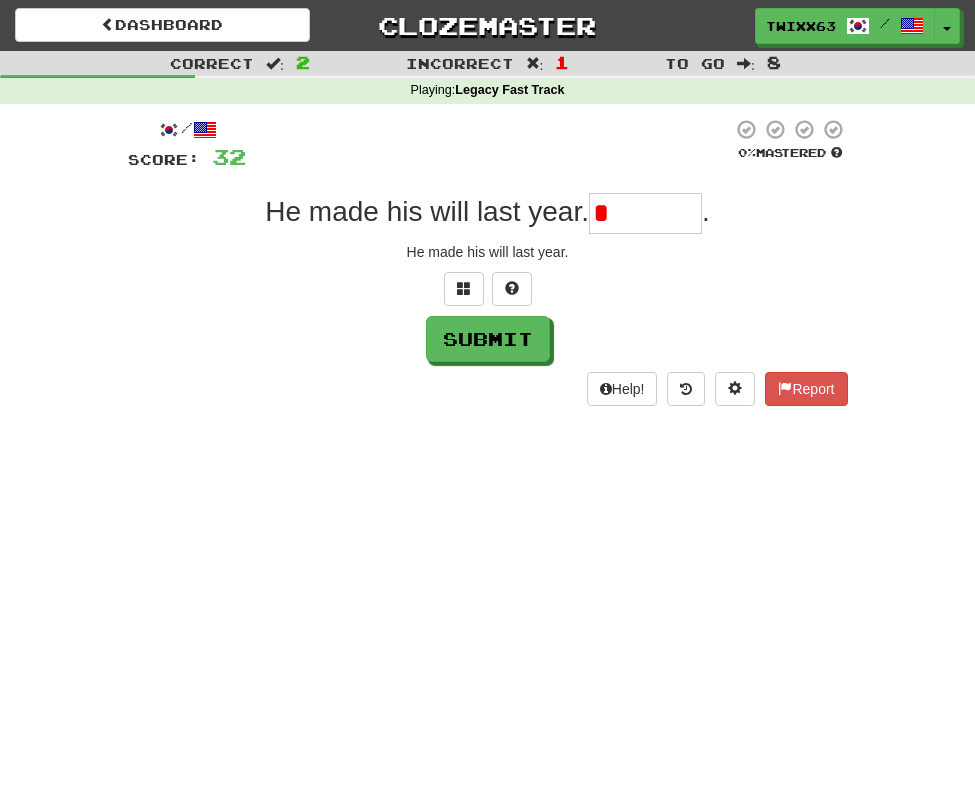 type on "*" 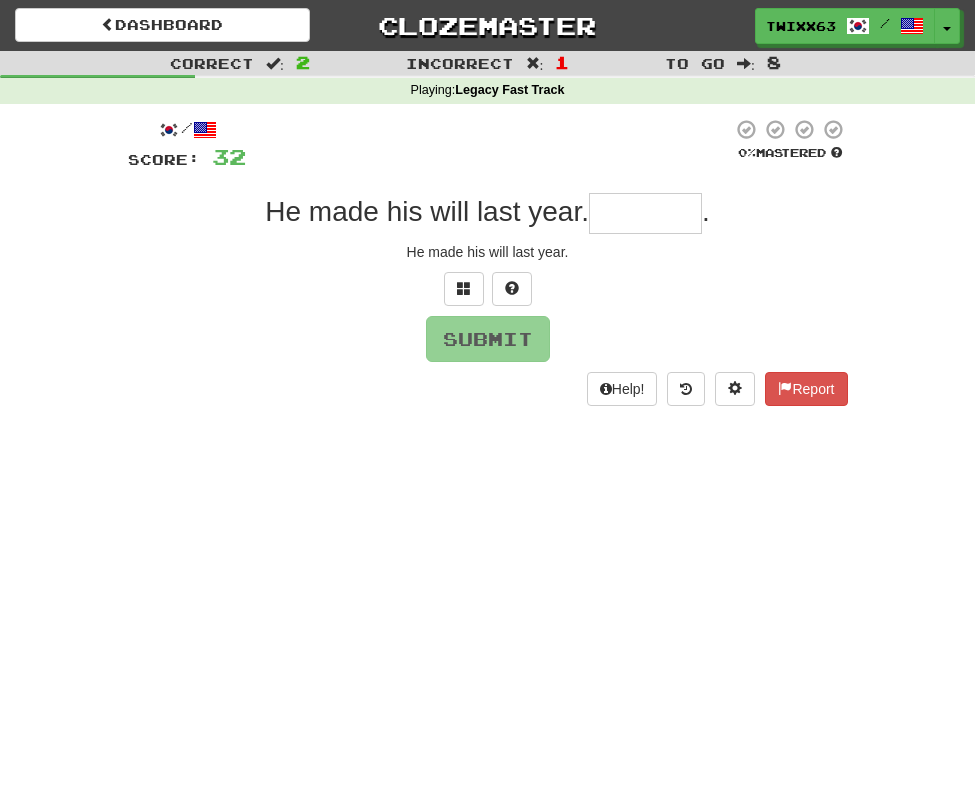 type on "****" 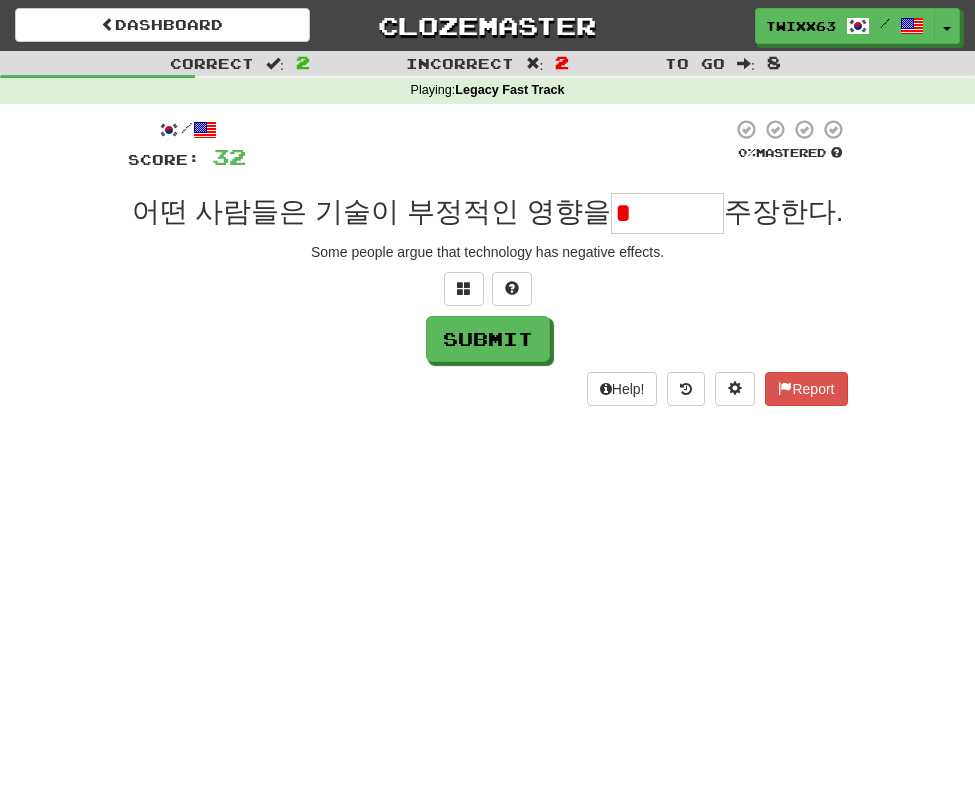 type on "*" 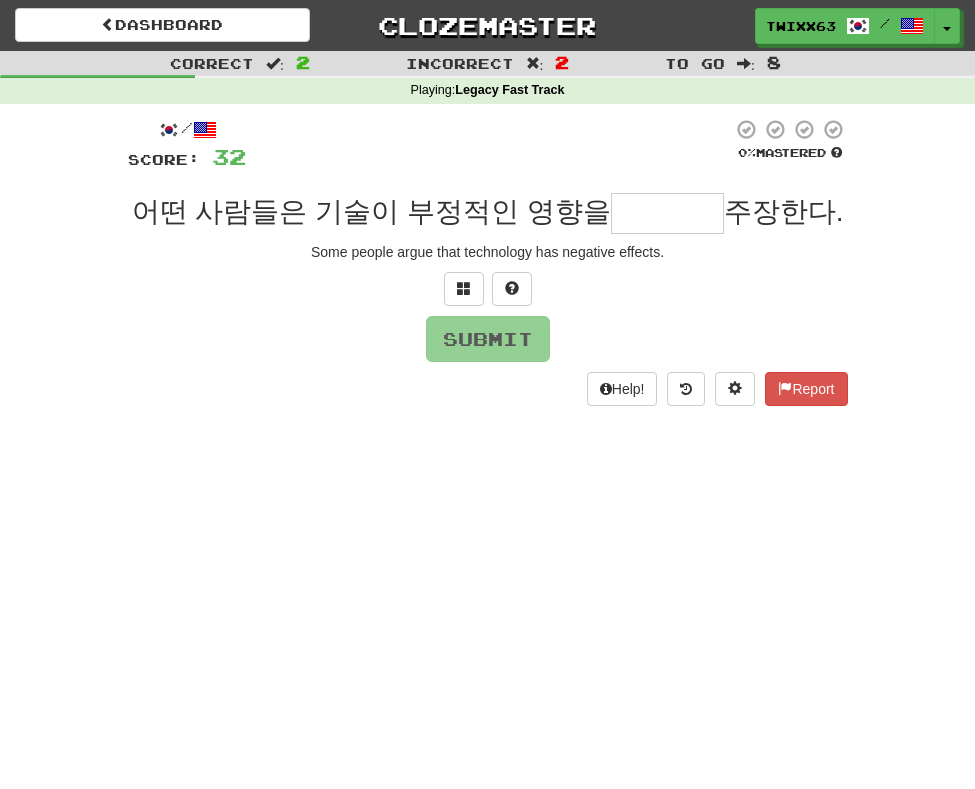 click at bounding box center (667, 213) 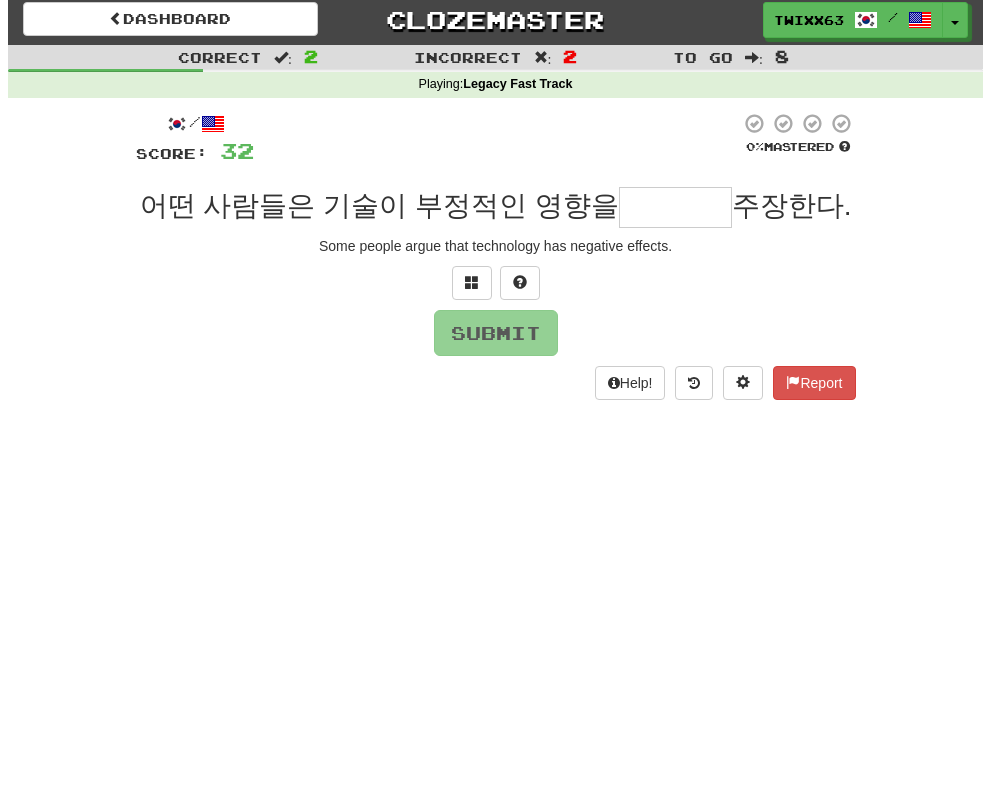 scroll, scrollTop: 0, scrollLeft: 0, axis: both 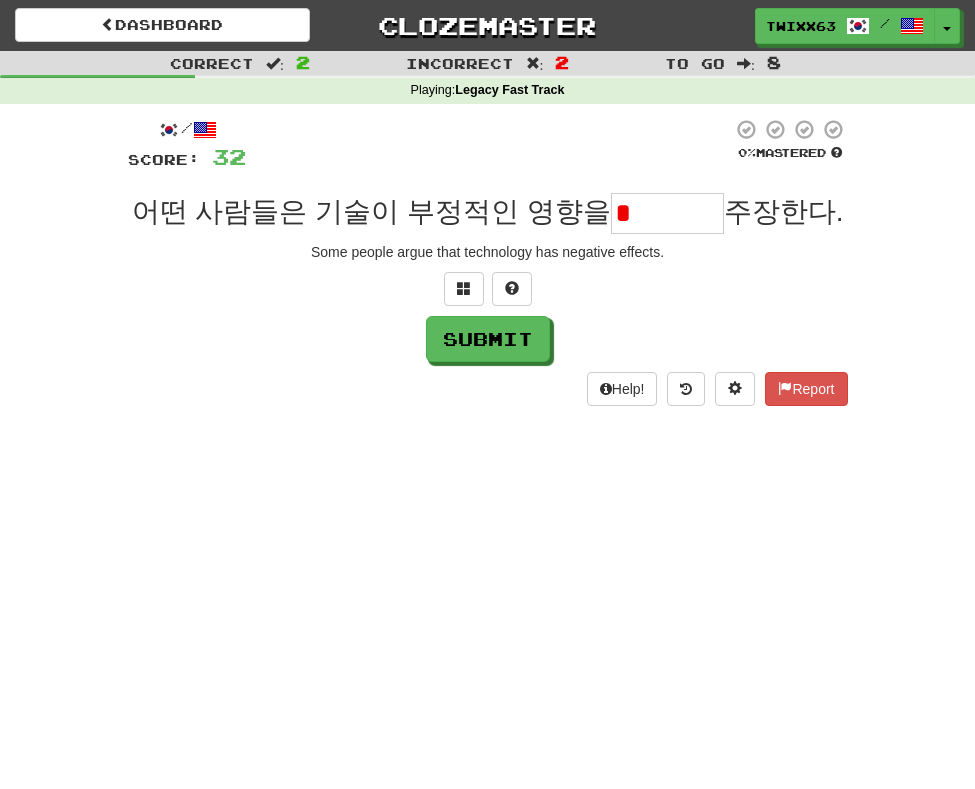 type on "*" 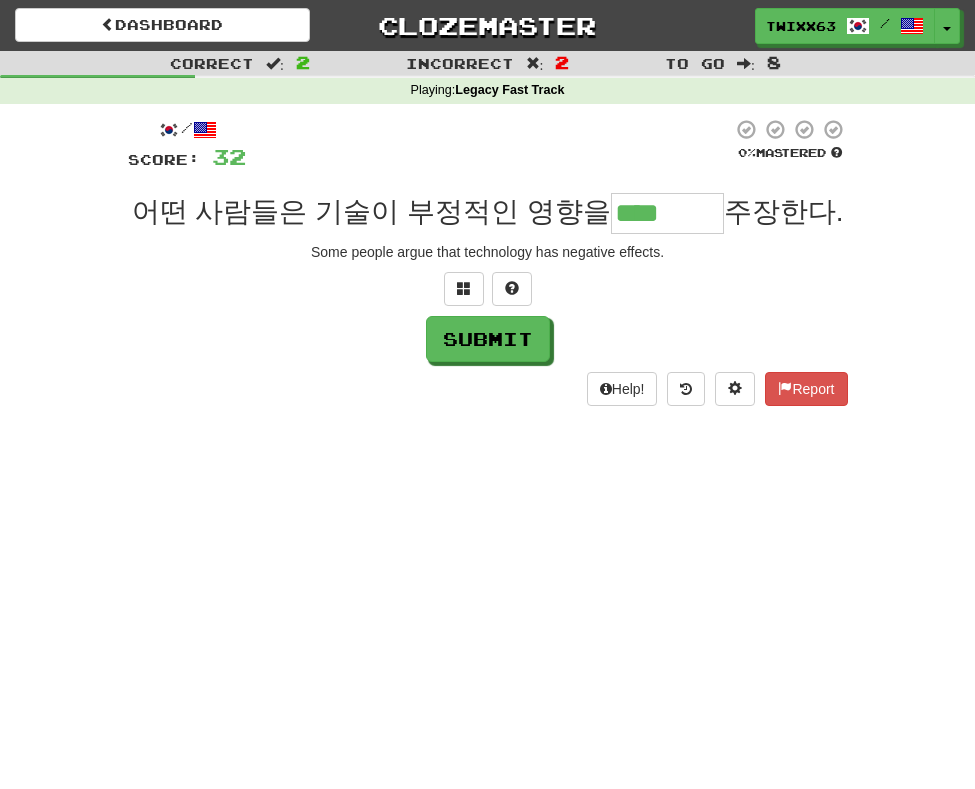 type on "****" 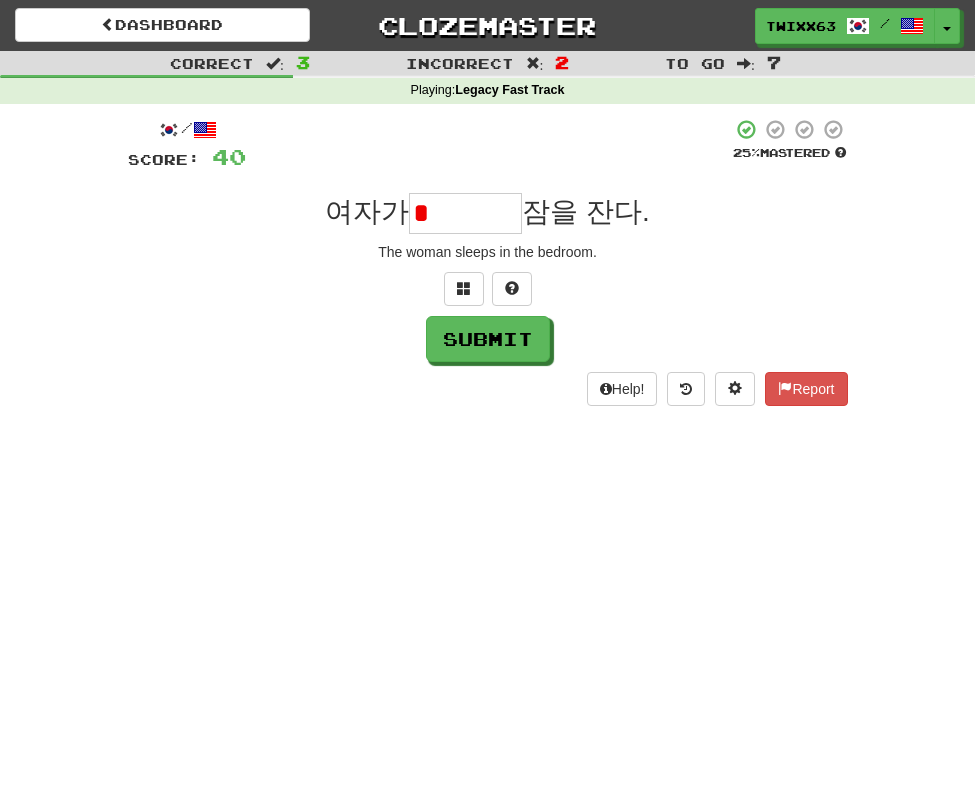 type on "*" 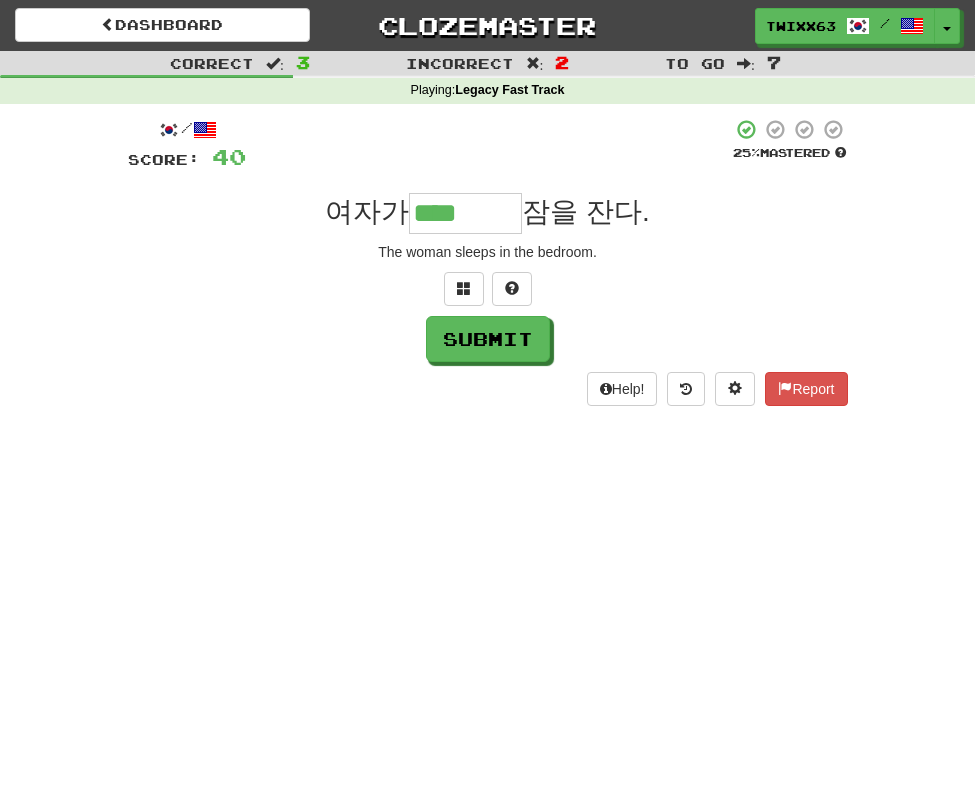 type on "****" 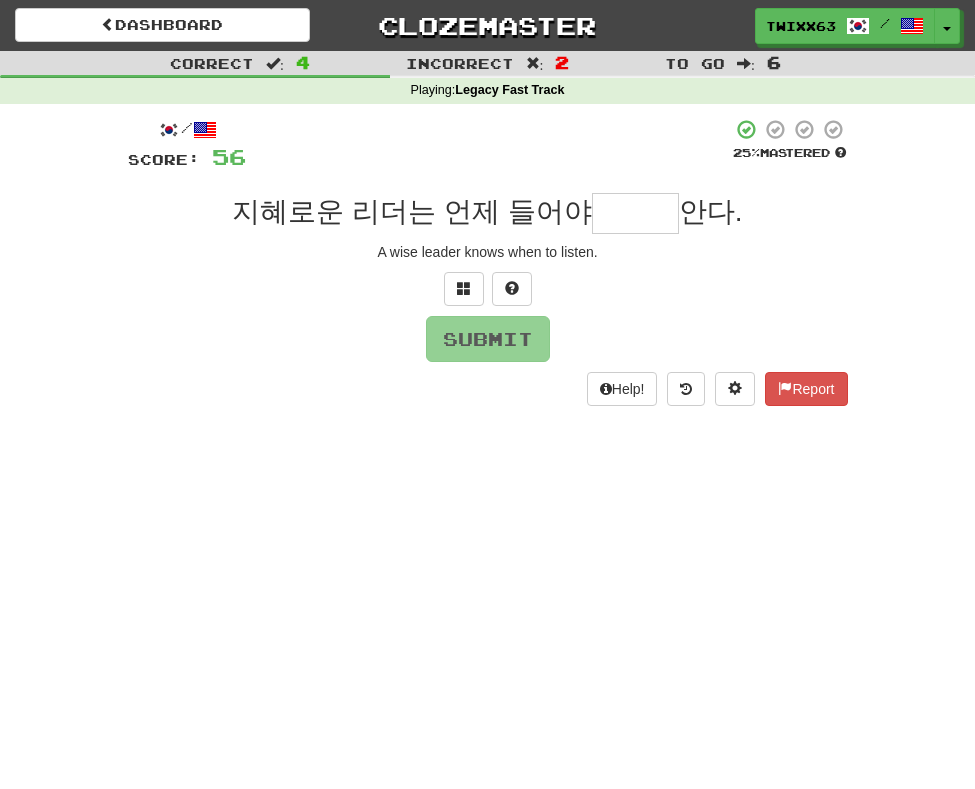click at bounding box center [635, 213] 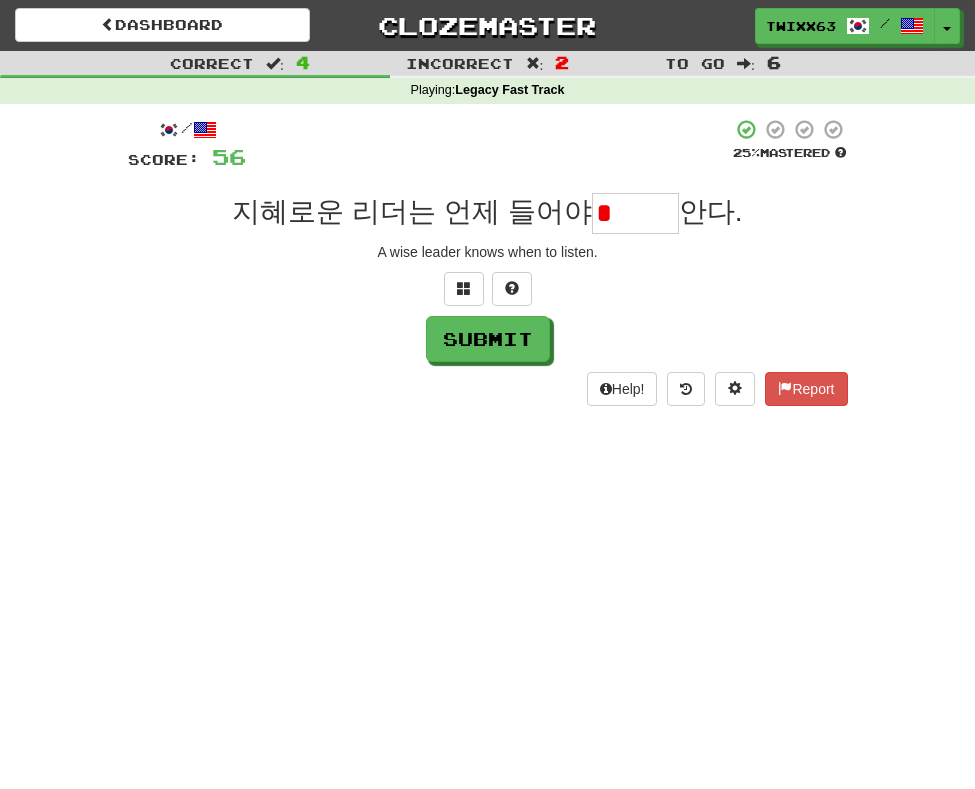type on "*" 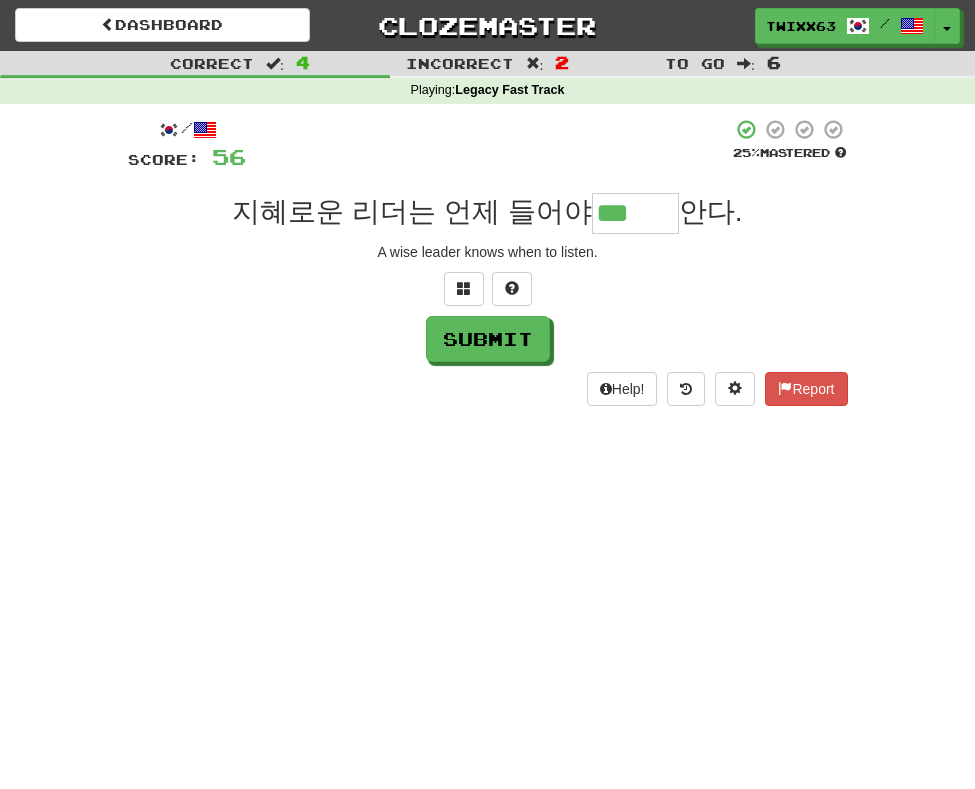 type on "***" 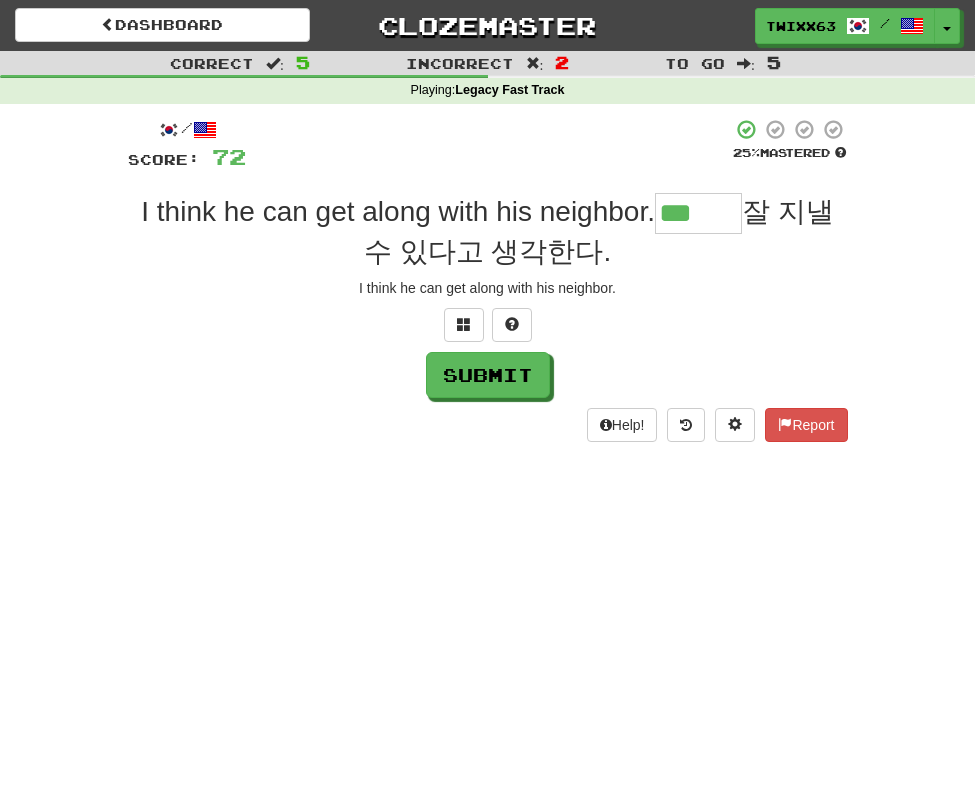 type on "***" 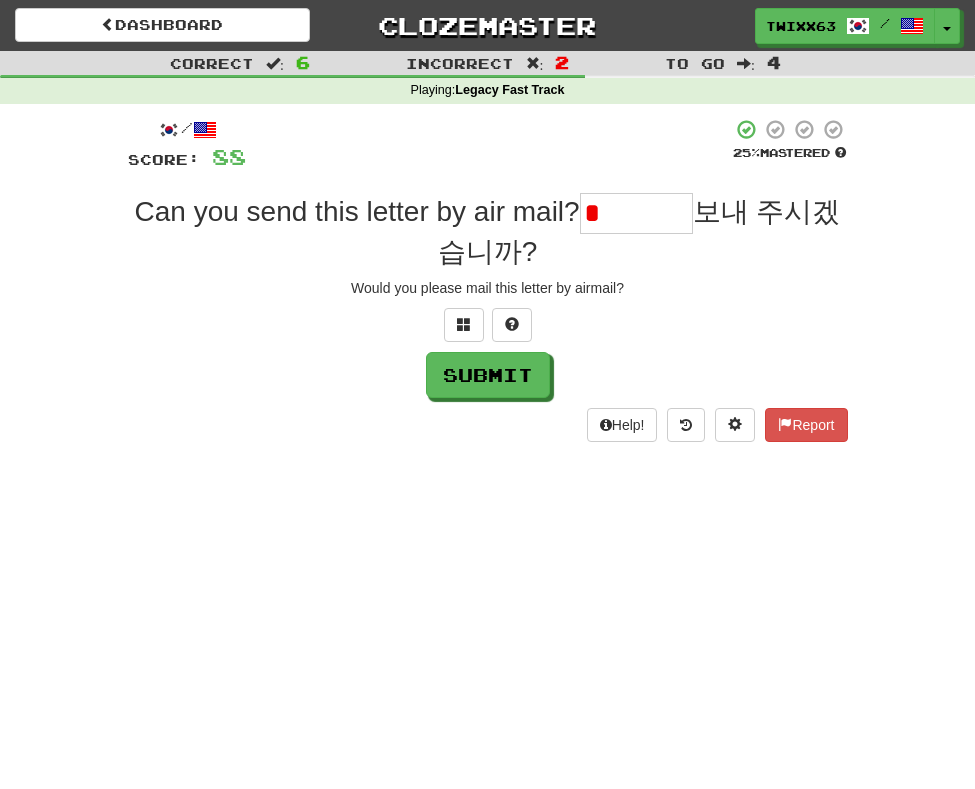 type on "*" 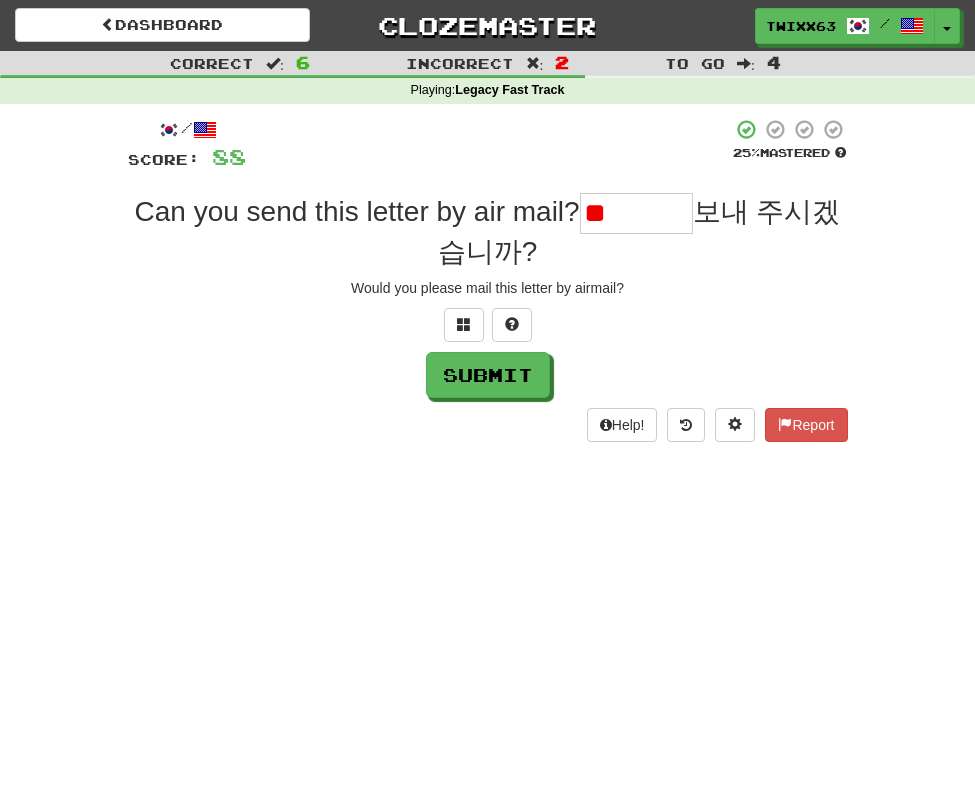 type on "*" 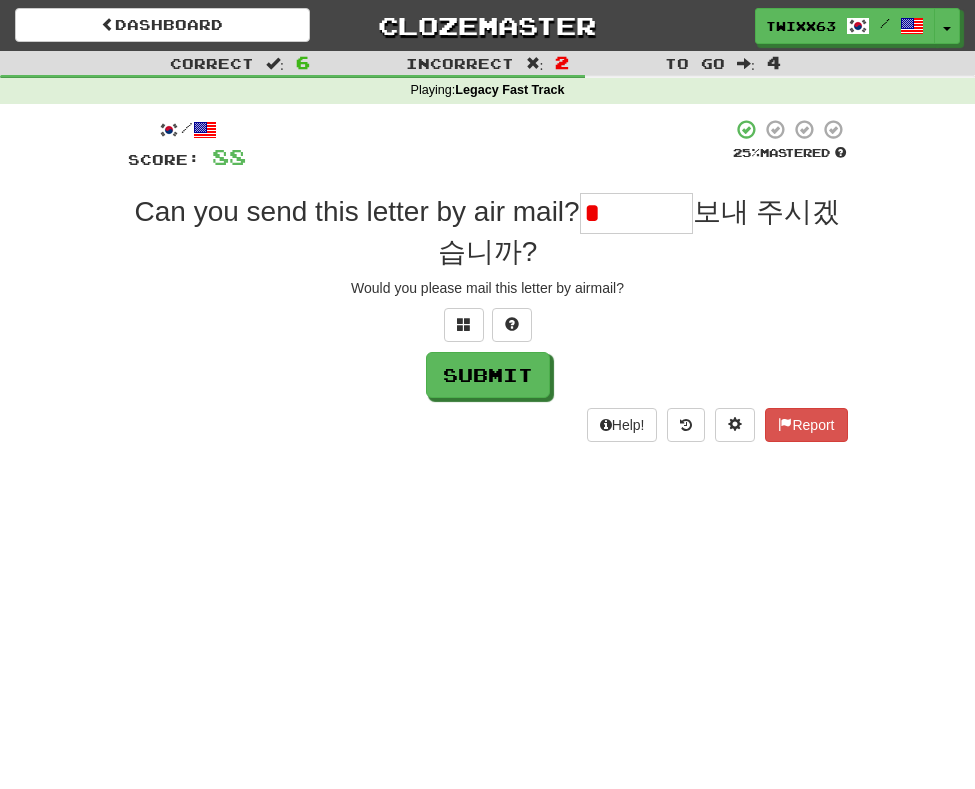 type on "*" 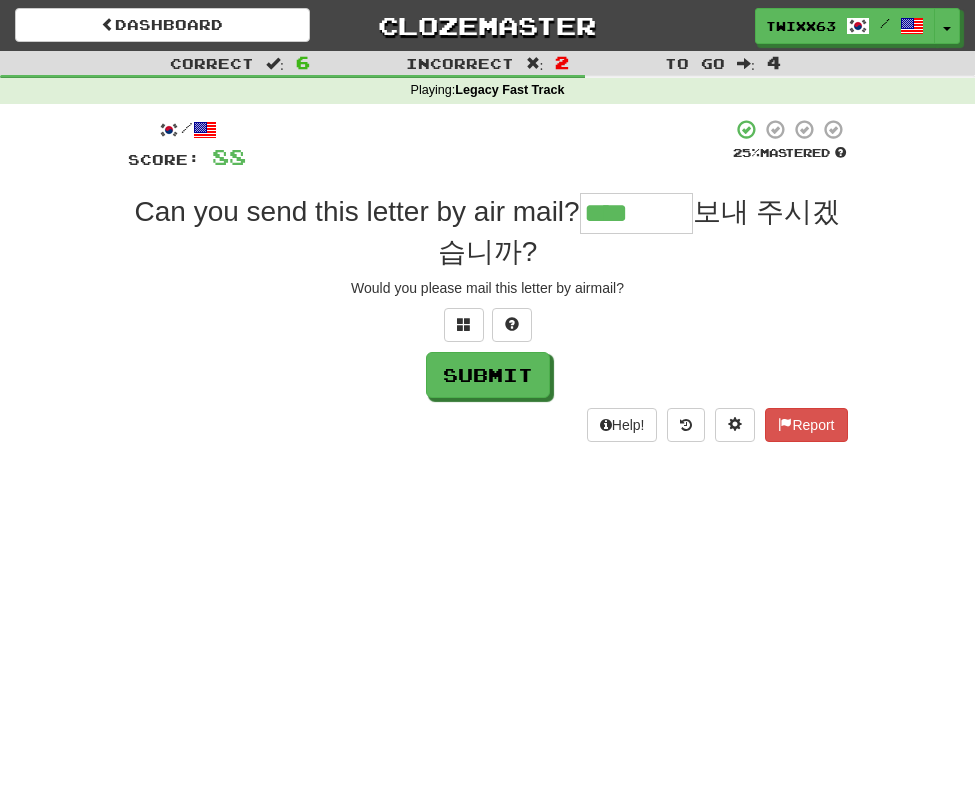 type on "****" 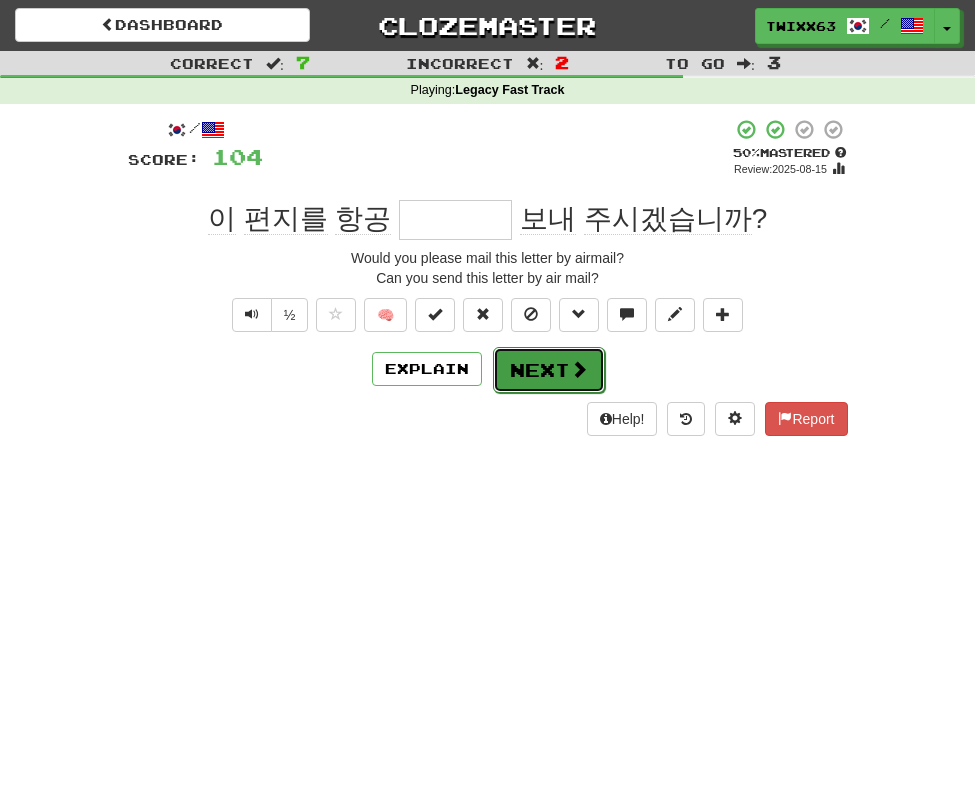 click on "Next" at bounding box center (549, 370) 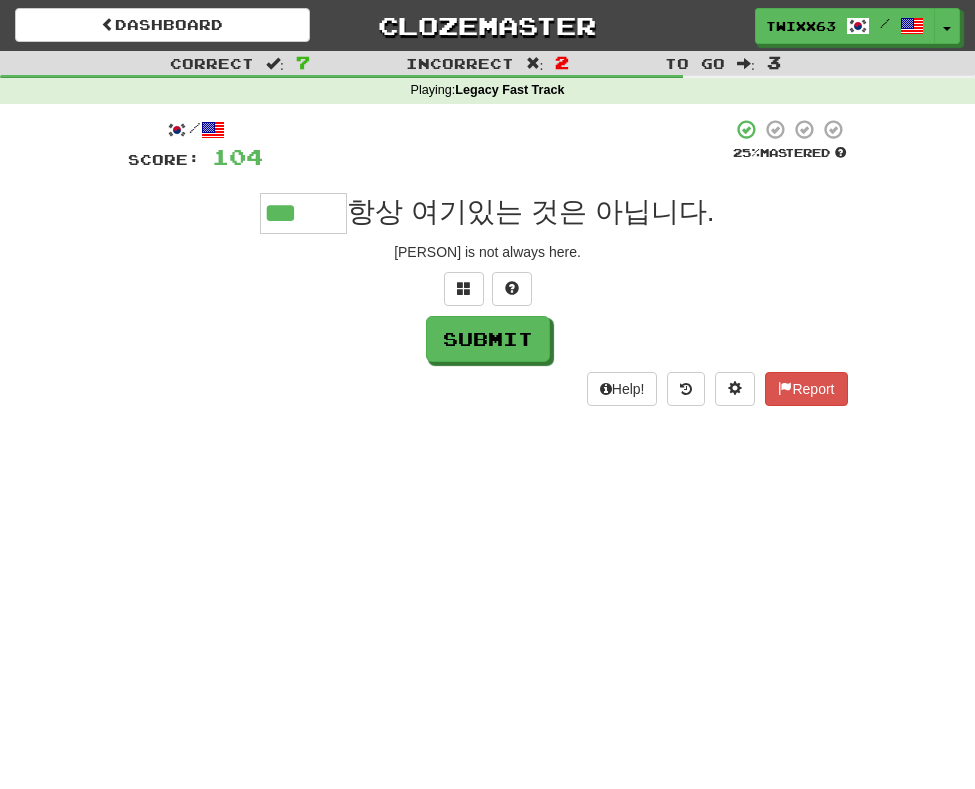 type on "***" 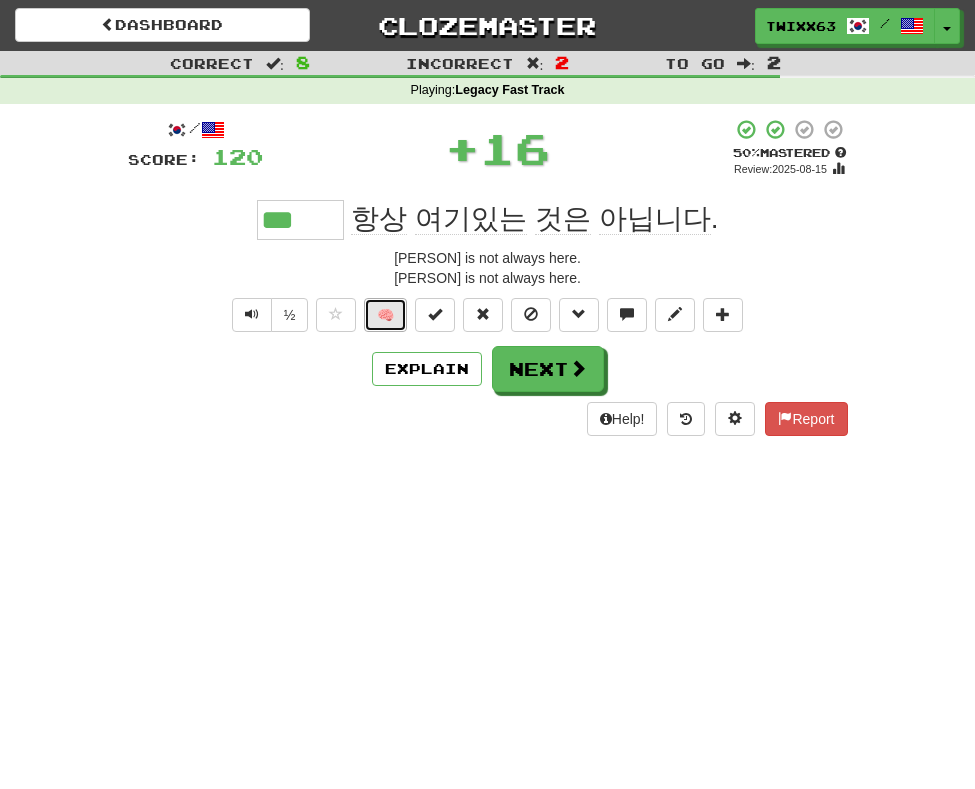 click on "🧠" at bounding box center (385, 315) 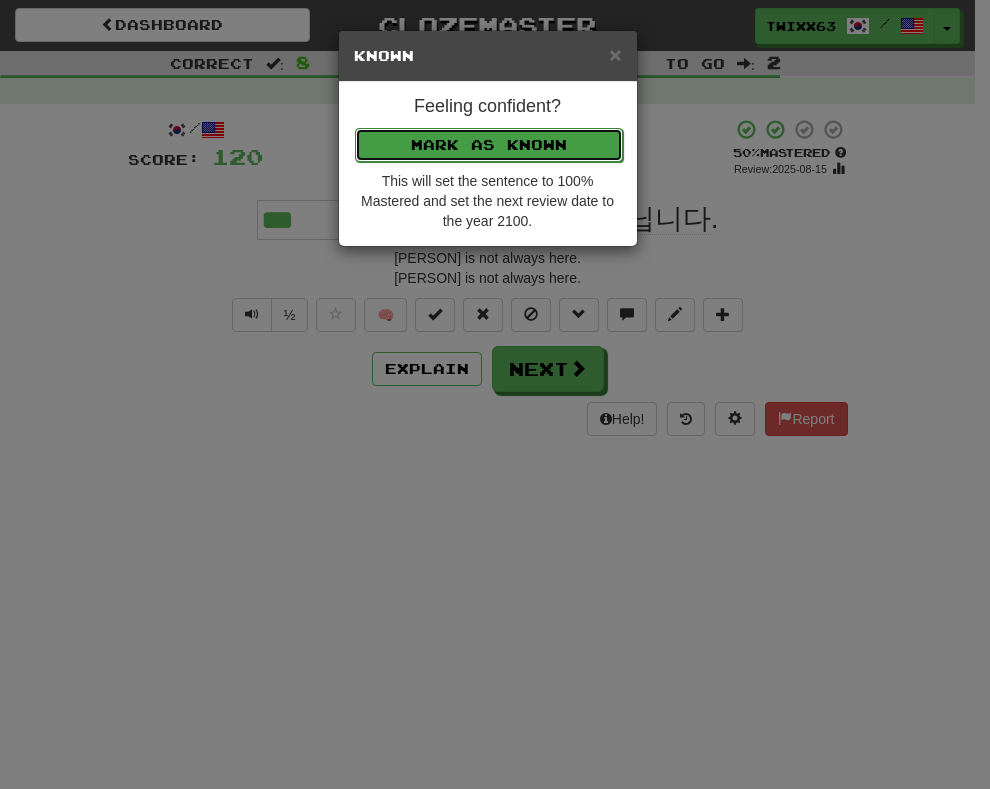 click on "Mark as Known" at bounding box center [489, 145] 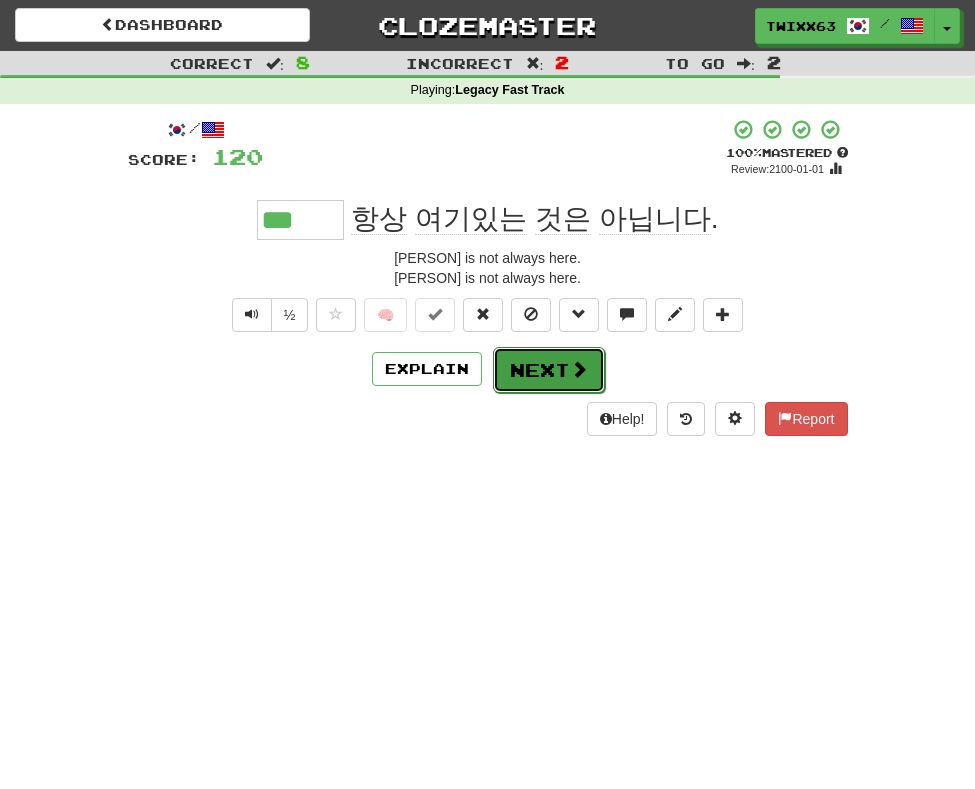 click on "Next" at bounding box center (549, 370) 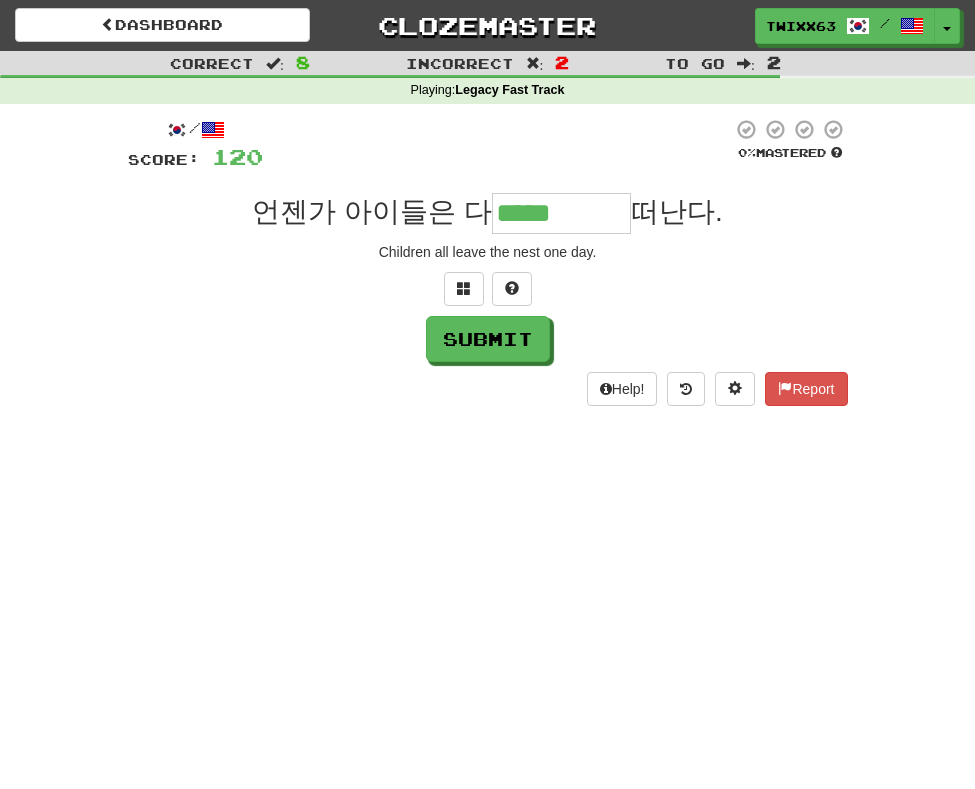 type on "*****" 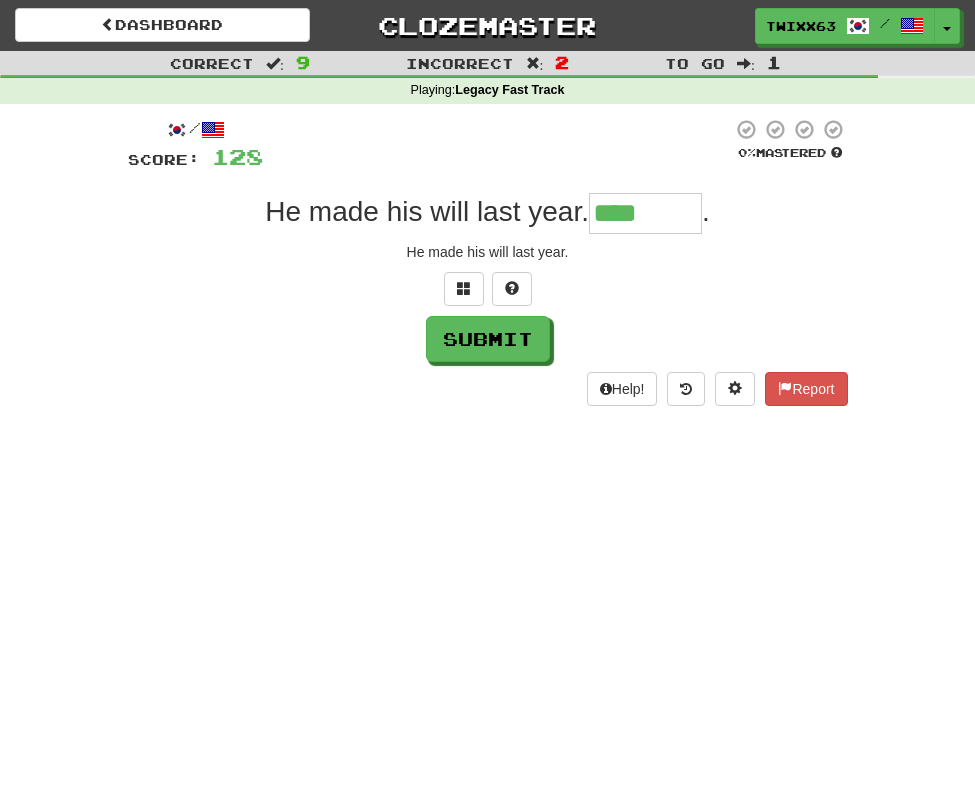 type on "****" 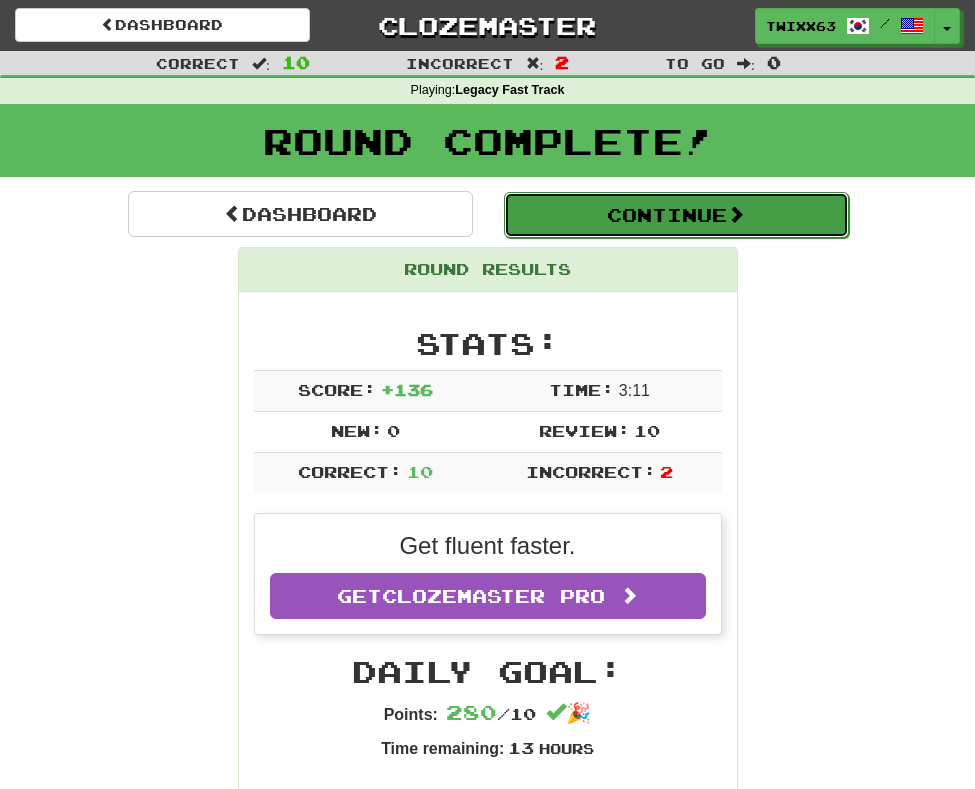 click on "Continue" at bounding box center (676, 215) 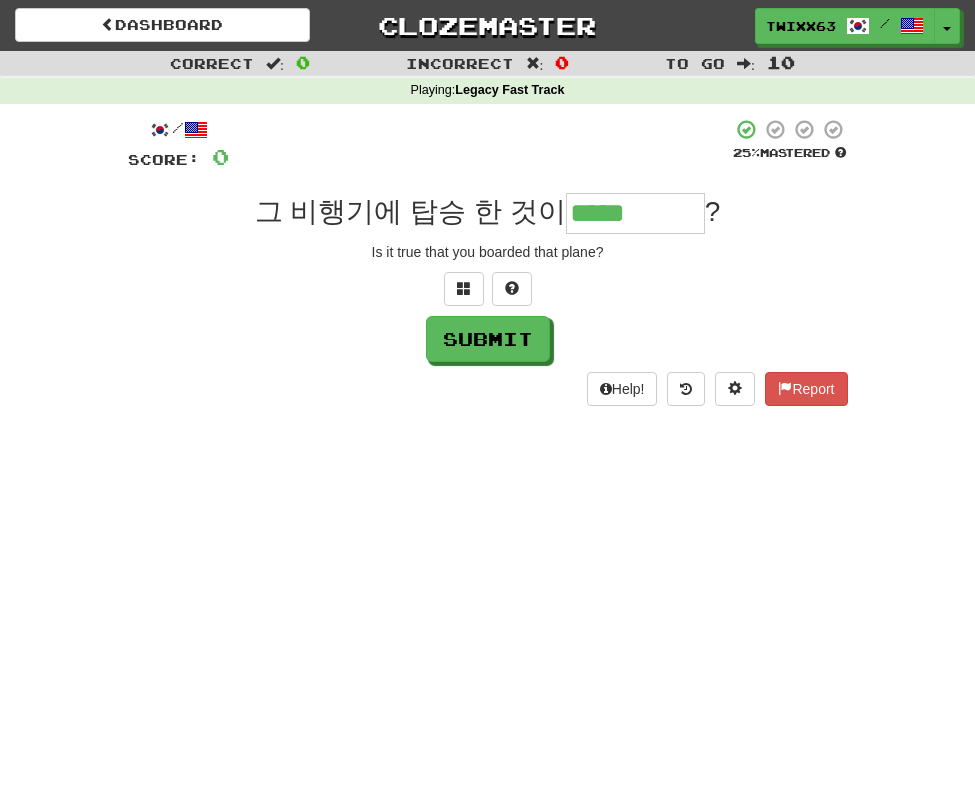 type on "*****" 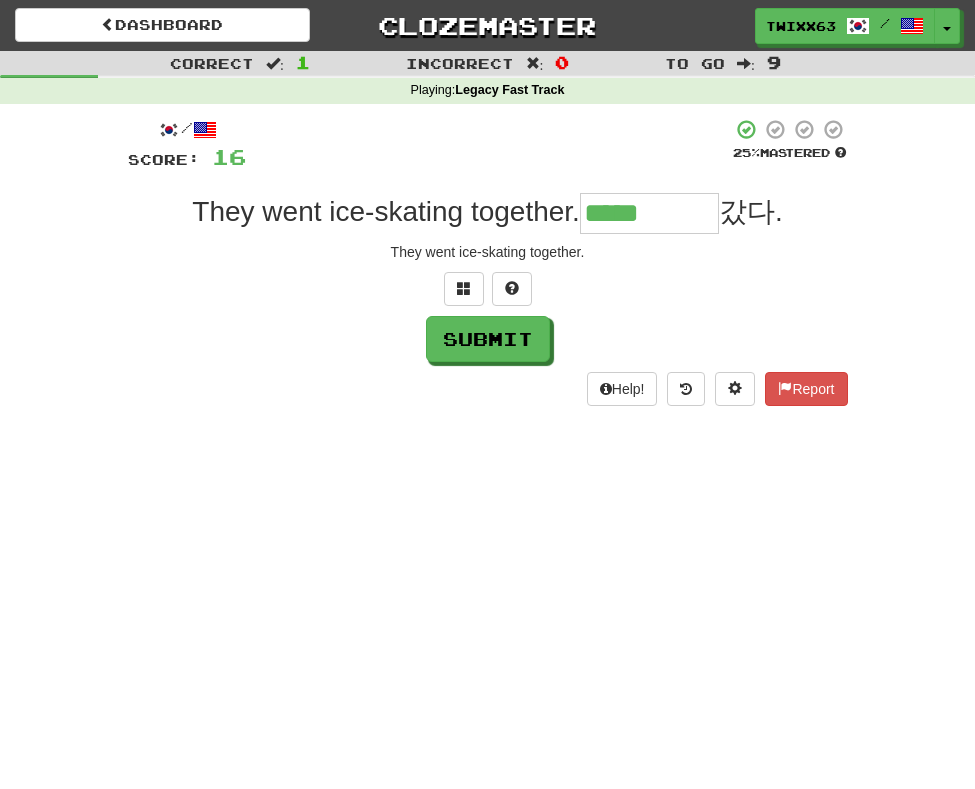 type on "*****" 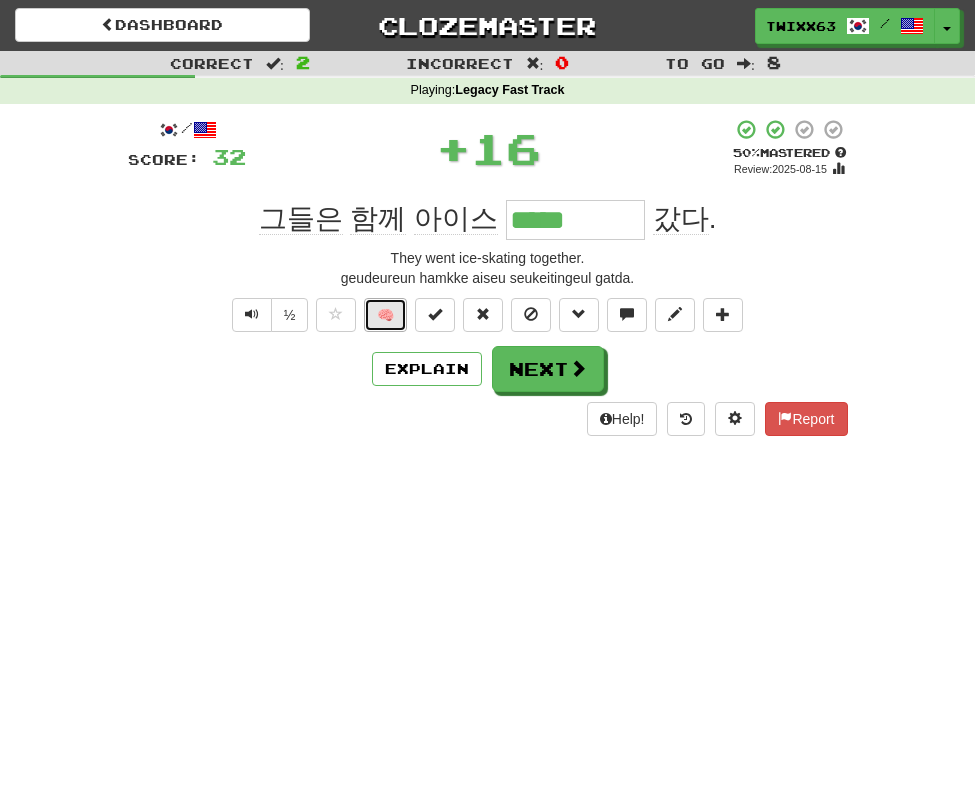 click on "🧠" at bounding box center (385, 315) 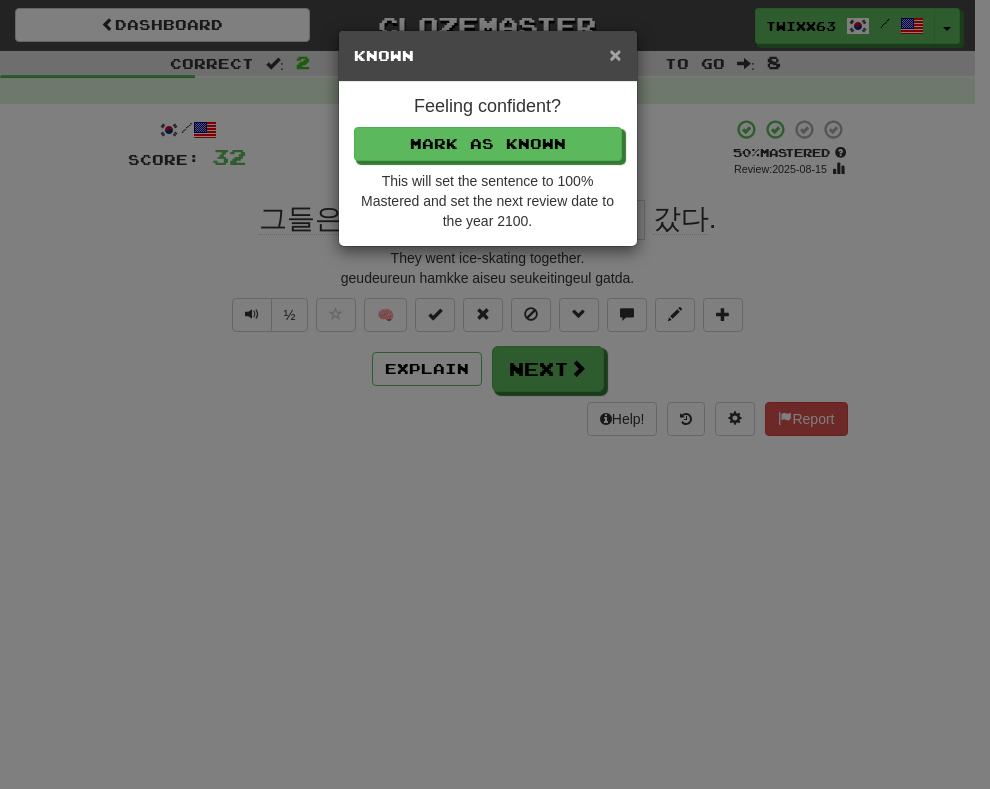 click on "×" at bounding box center [615, 54] 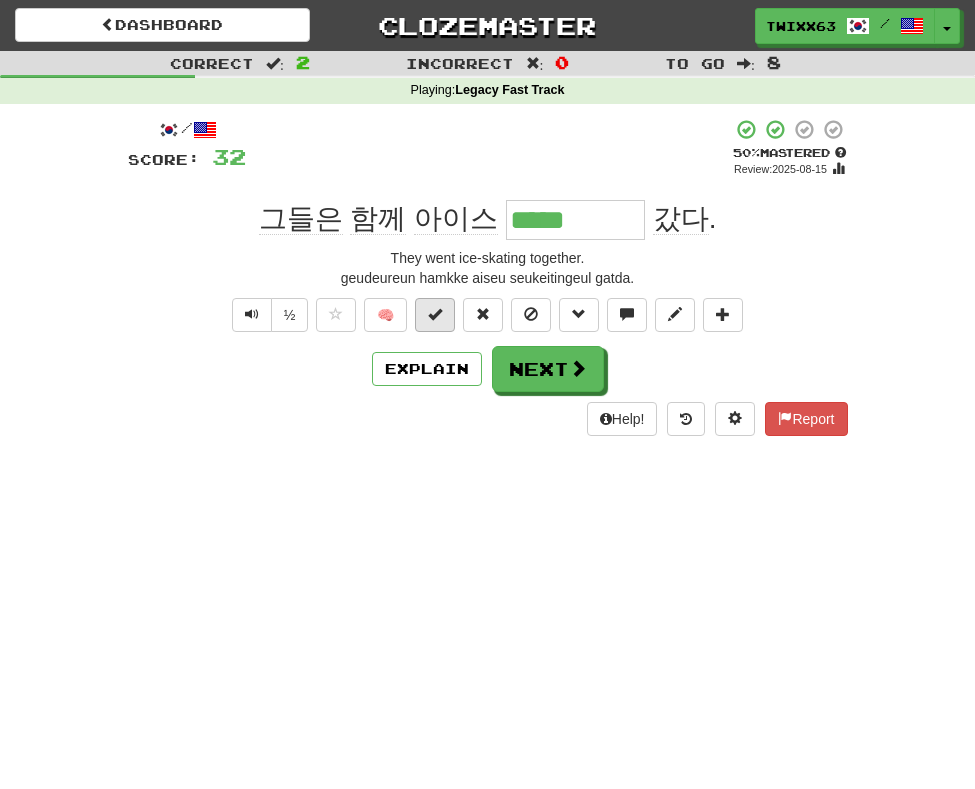 click on "/  Score:   32 + 16 50 %  Mastered Review:  2025-08-15 그들은   함께   아이스   *****   갔다 . They went ice-skating together. geudeureun hamkke aiseu seukeitingeul gatda. ½ 🧠 Explain Next  Help!  Report" at bounding box center [488, 277] 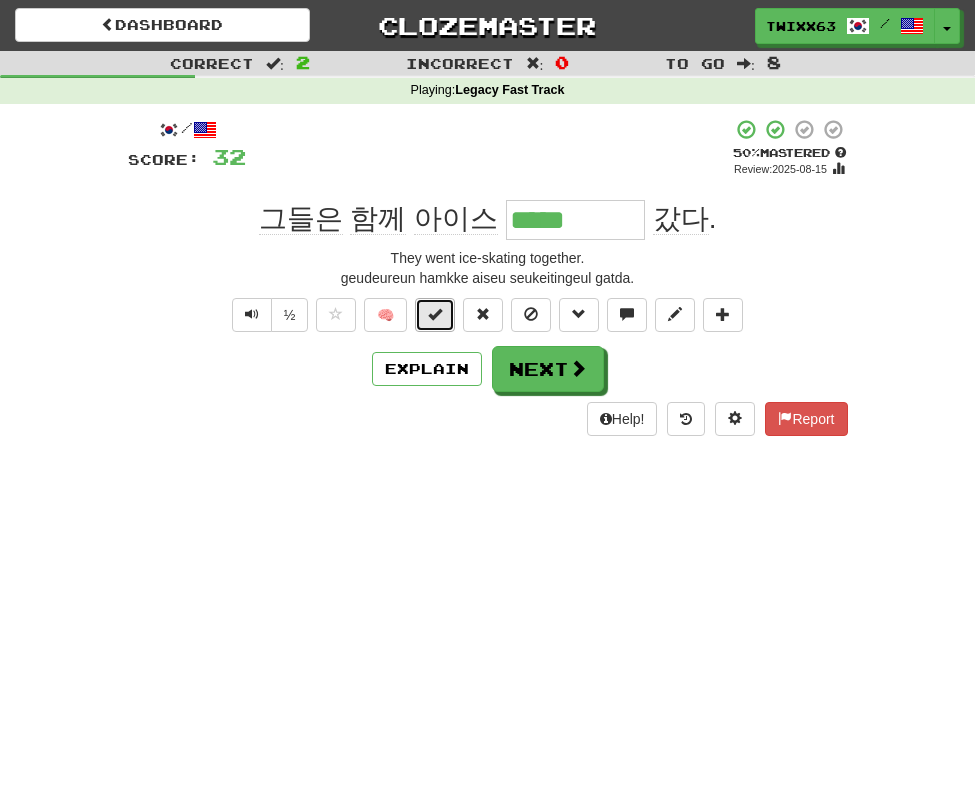 click at bounding box center (435, 314) 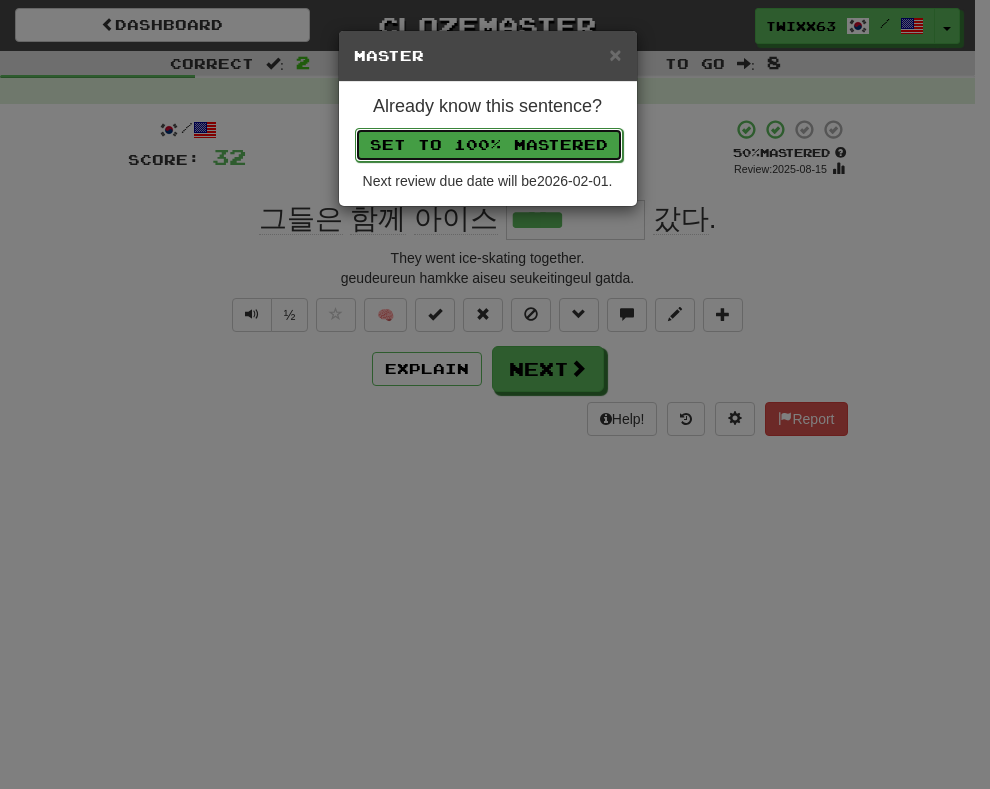 click on "Set to 100% Mastered" at bounding box center (489, 145) 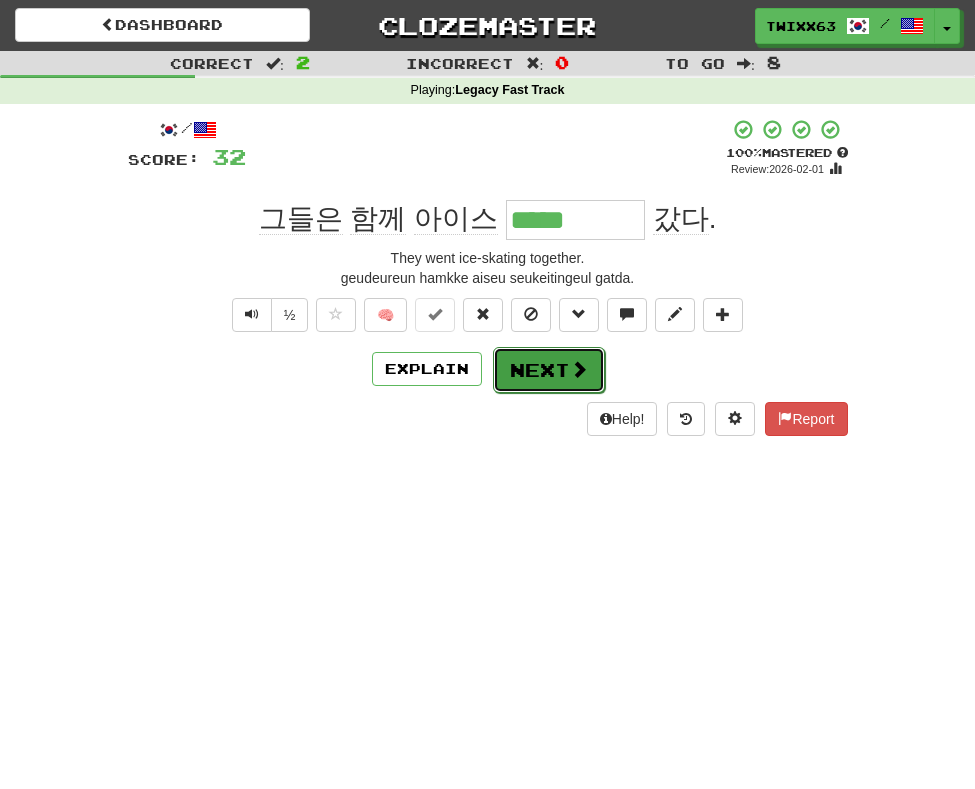 click on "Next" at bounding box center [549, 370] 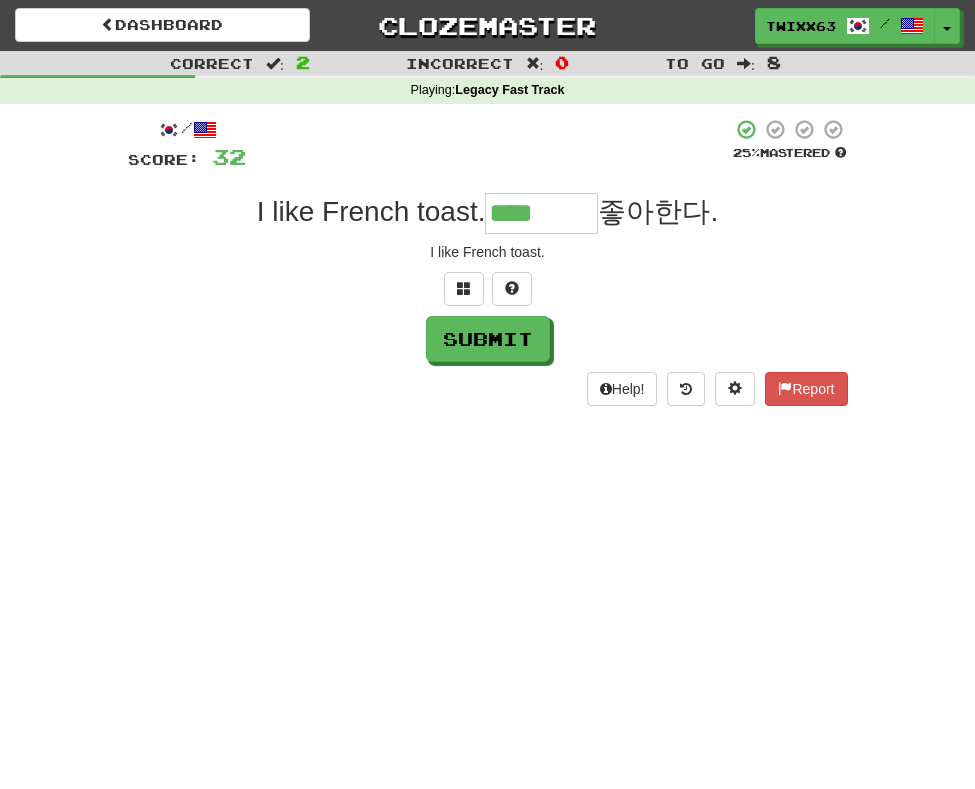 type on "****" 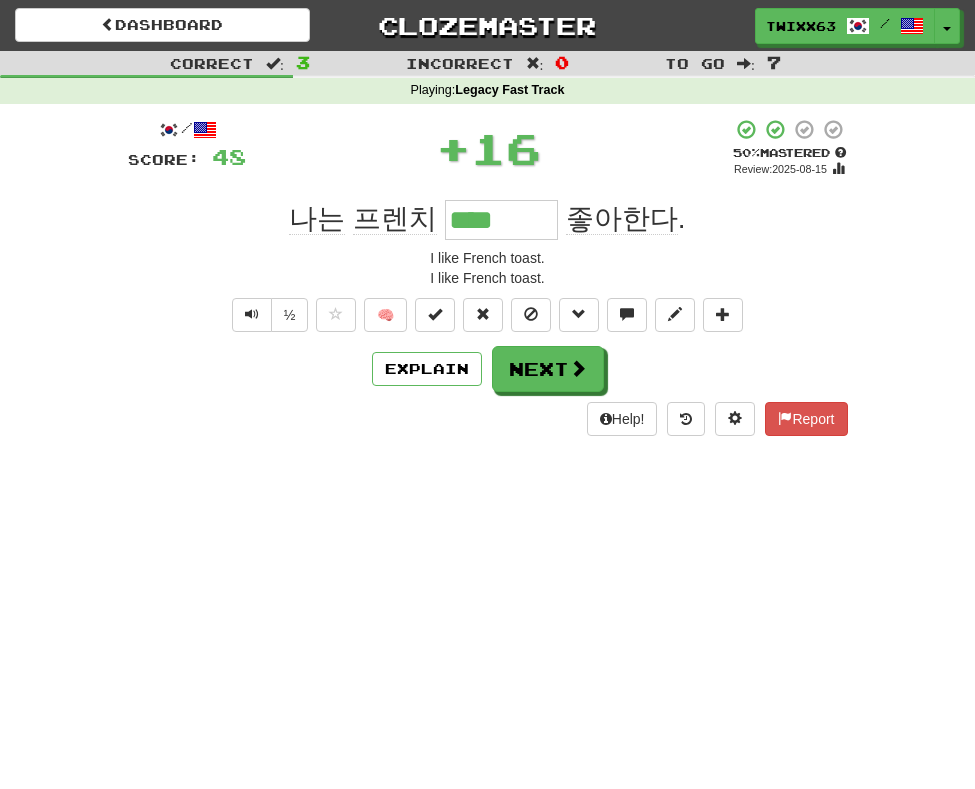 click on "🧠" at bounding box center [529, 314] 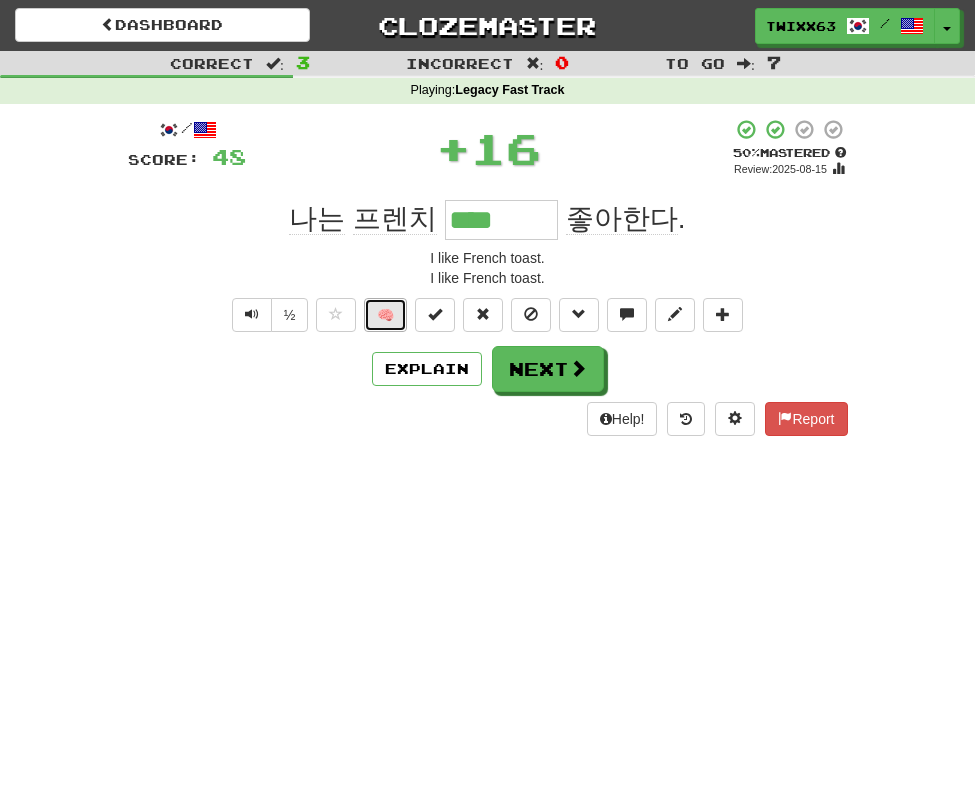 click on "🧠" at bounding box center [385, 315] 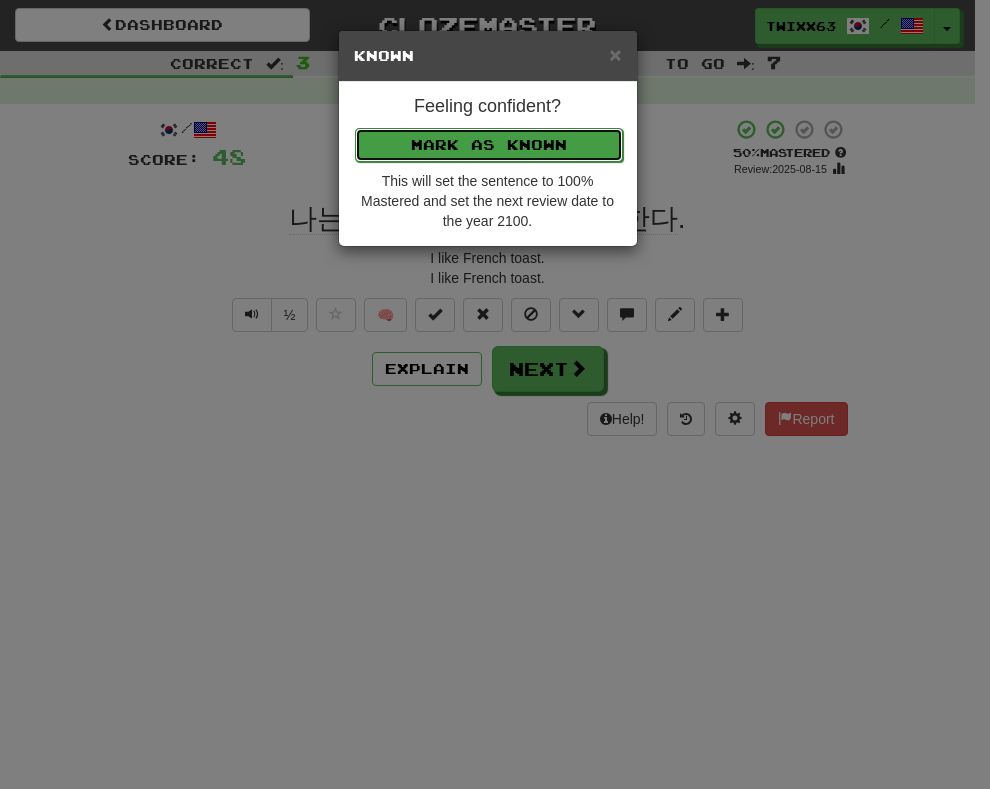 click on "Mark as Known" at bounding box center (489, 145) 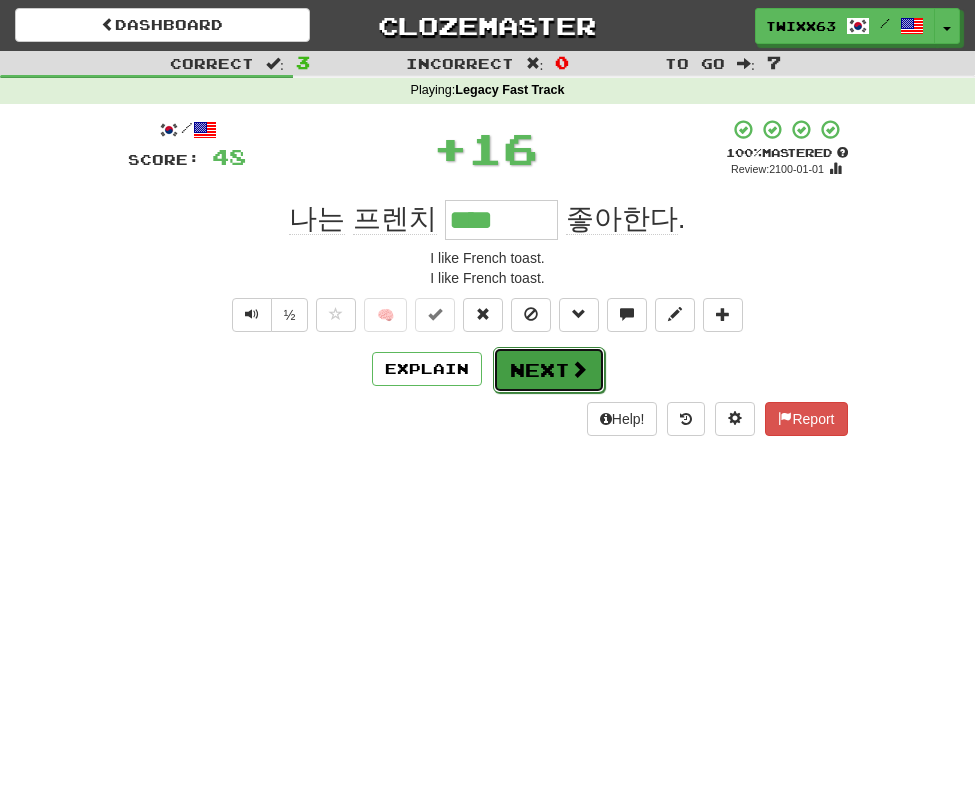 click on "Next" at bounding box center [549, 370] 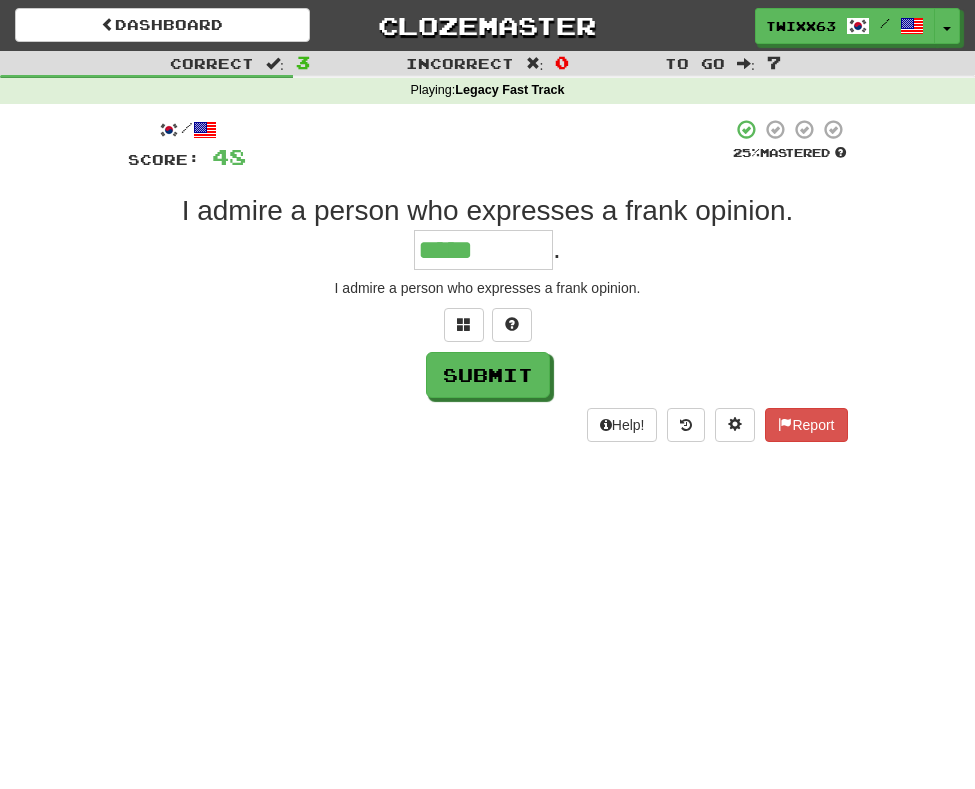 type on "*****" 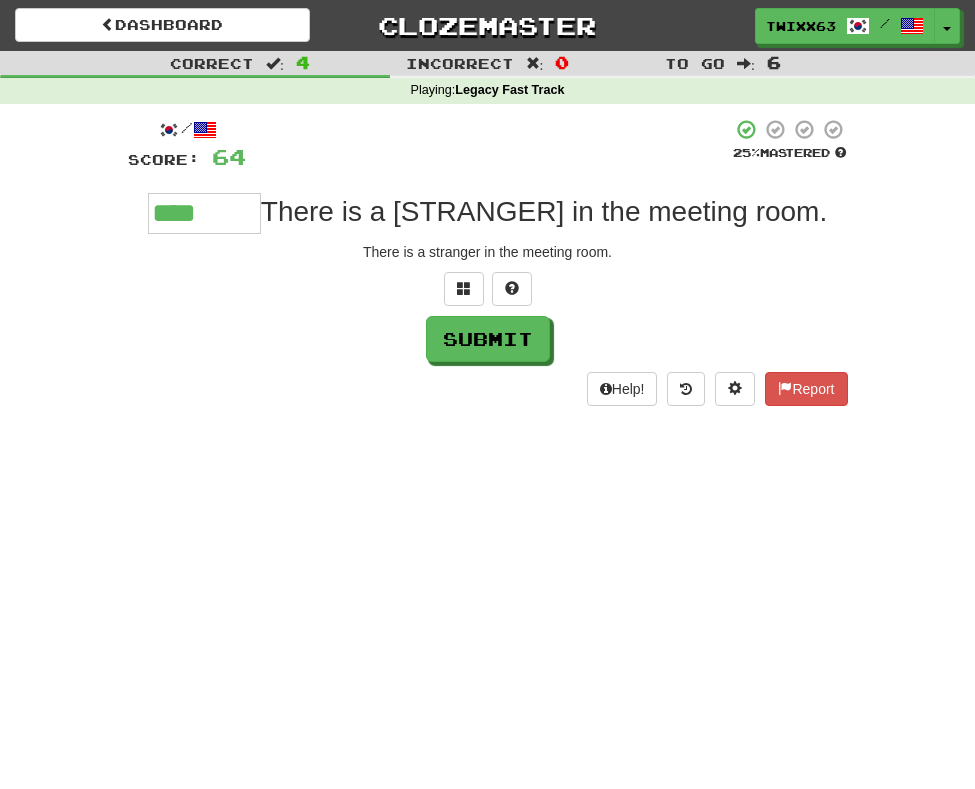 type on "****" 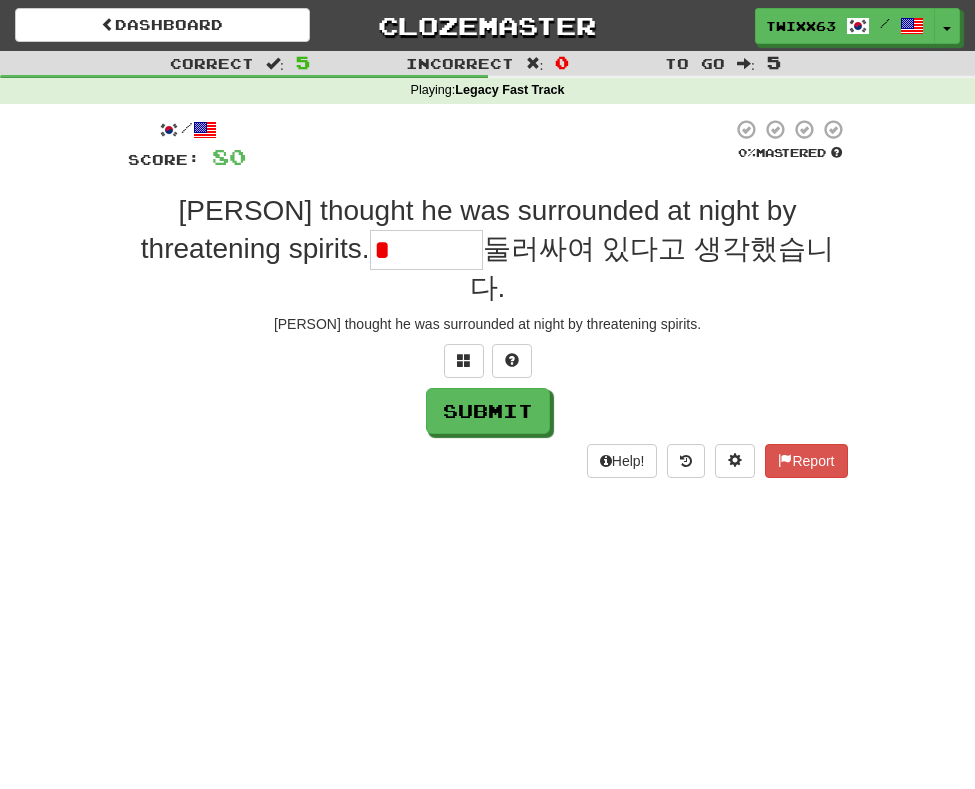 type on "*" 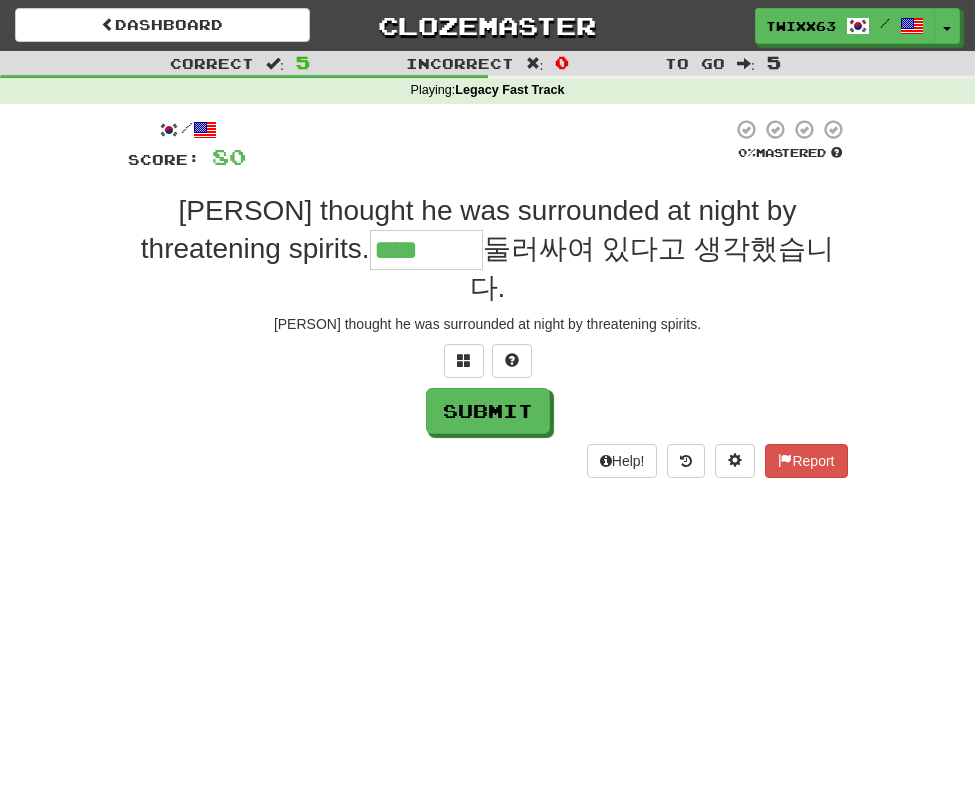 type on "****" 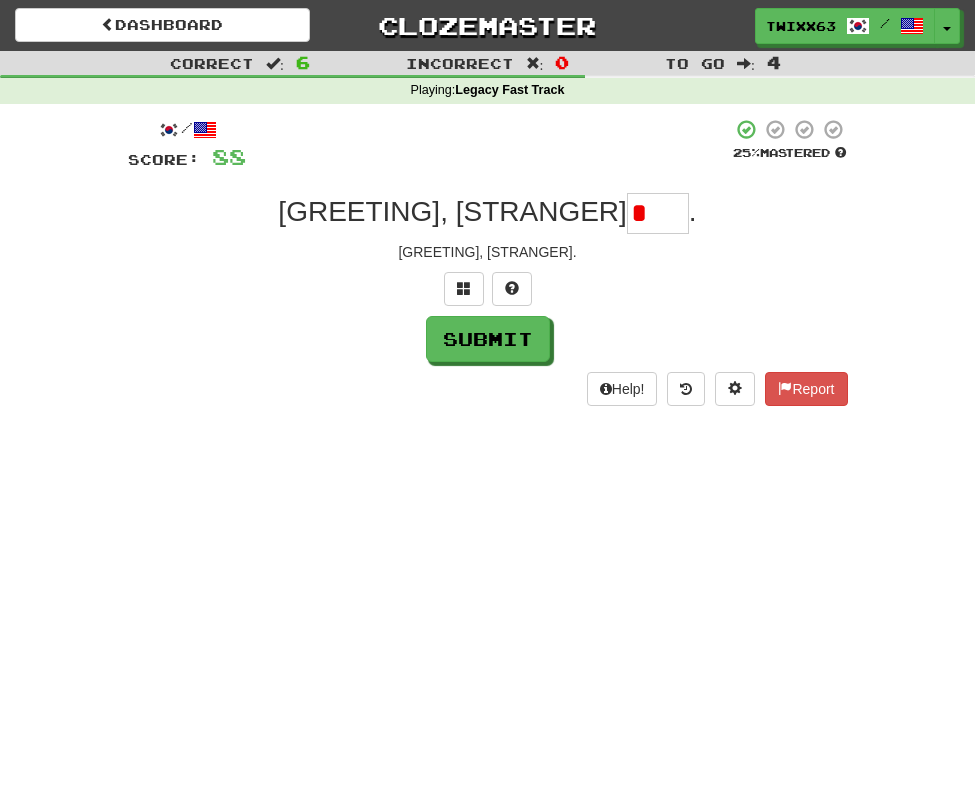 type on "*" 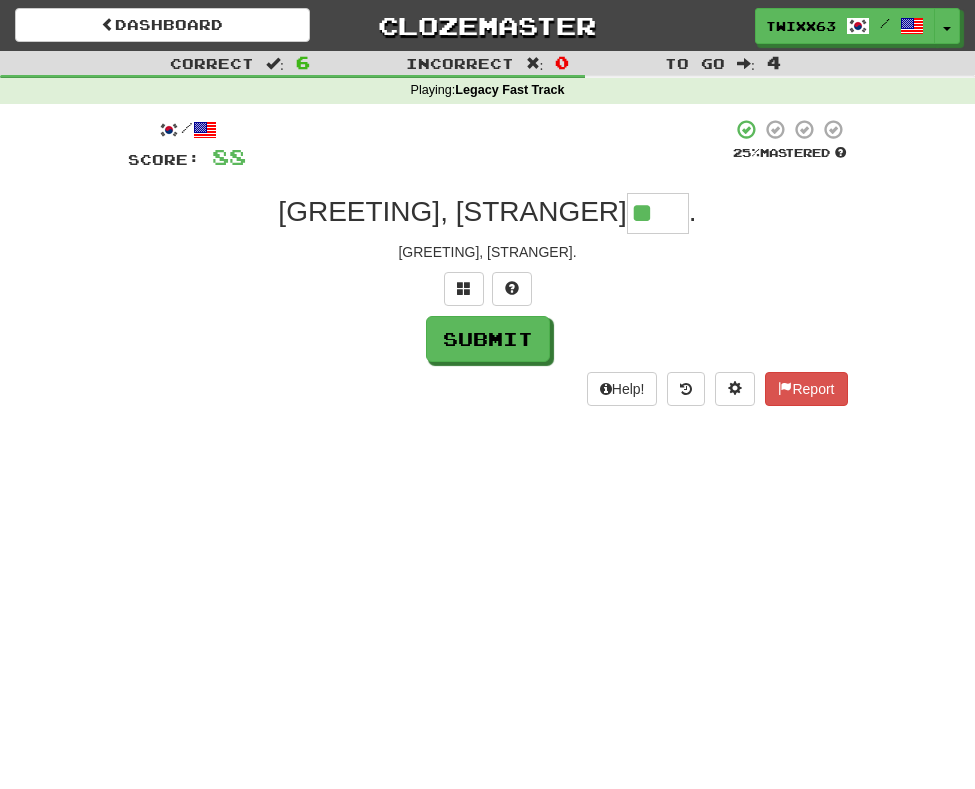 type on "**" 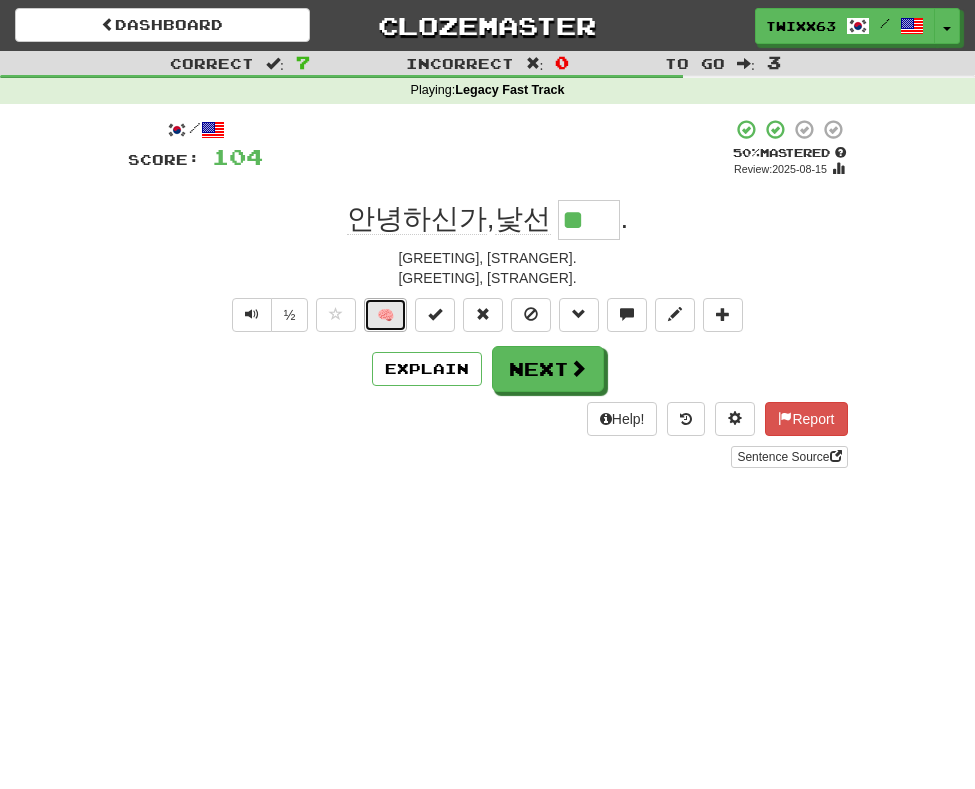 click on "🧠" at bounding box center [385, 315] 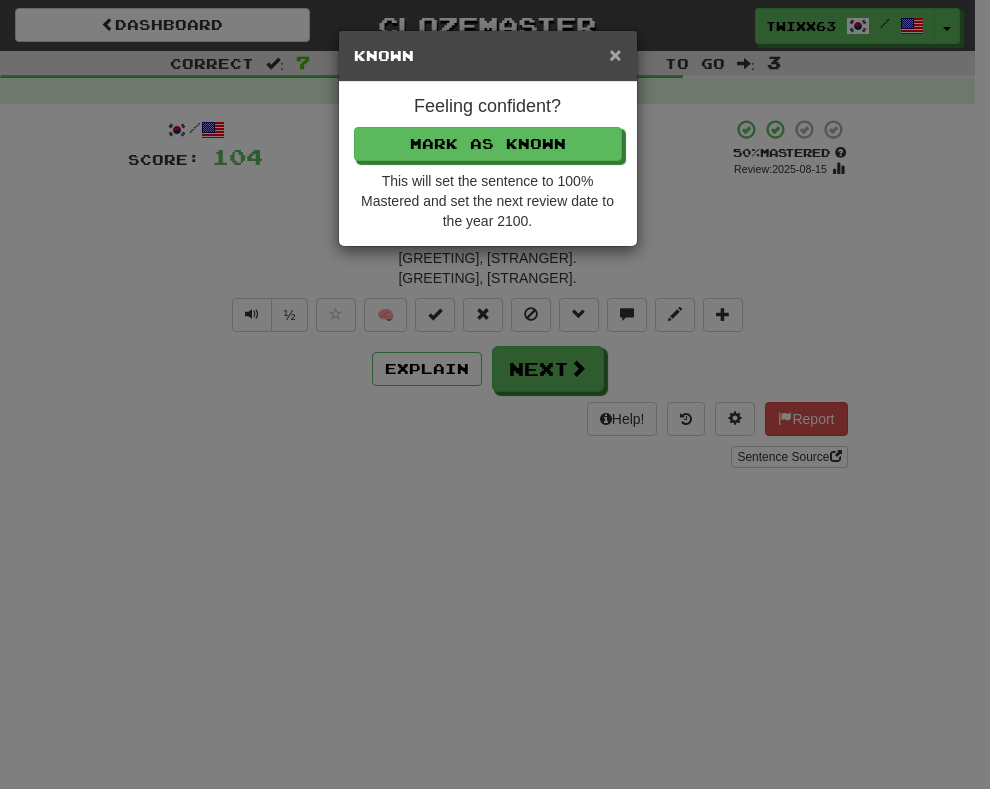 click on "×" at bounding box center (615, 54) 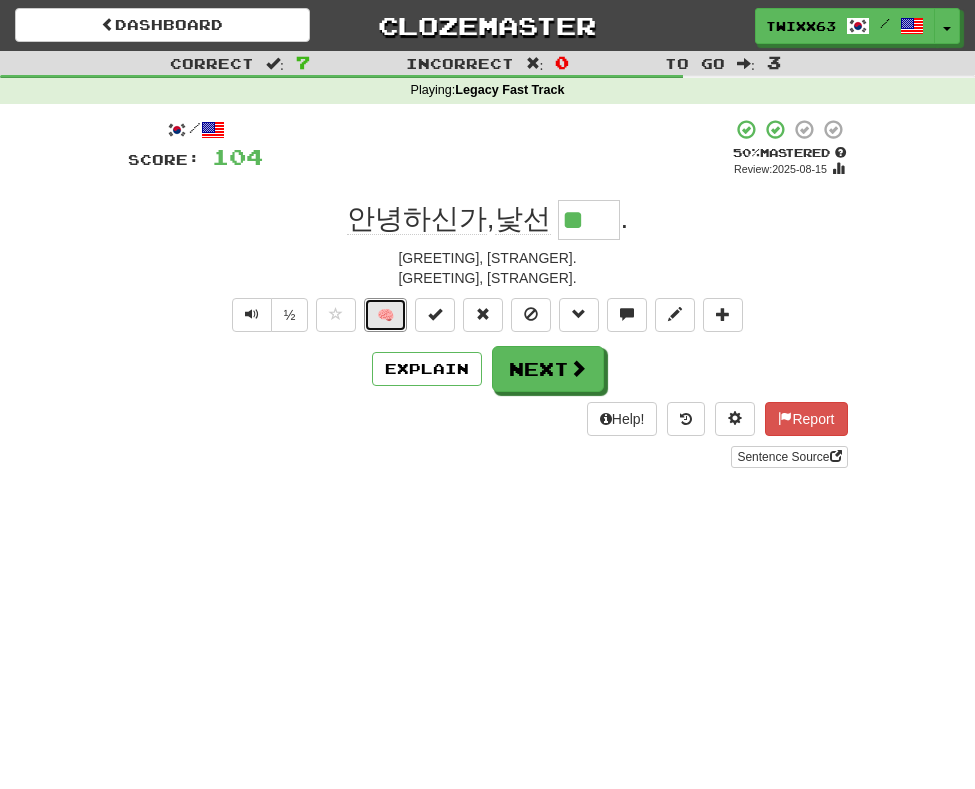 type 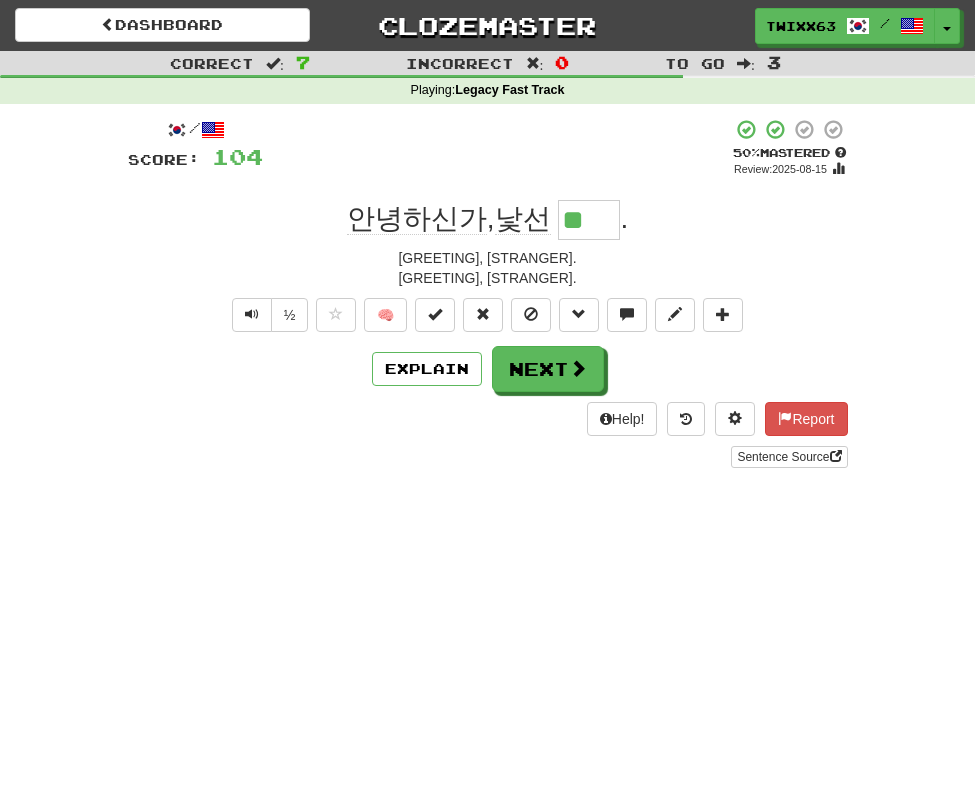 click on "Dashboard
Clozemaster
twixx63
/
Toggle Dropdown
Dashboard
Leaderboard
Activity Feed
Notifications
Profile
Discussions
한국어
/
English
Streak:
45
Review:
4,902
Daily Goal:  144 /10
Languages
Account
Logout
twixx63
/
Toggle Dropdown
Dashboard
Leaderboard
Activity Feed
Notifications
Profile
Discussions
한국어
/
English
Streak:
45
Review:
4,902
Daily Goal:  144 /10
Languages
Account
Logout
clozemaster
Correct   :   7 Incorrect   :   0 To go   :   3 Playing :  Legacy Fast Track  /  Score:   104 + 16 50 %  Mastered Review:  2025-08-15 안녕하신가 ,  낯선   ** . Greetings, stranger. annyeonghasinga, natseon iyeo. ½" at bounding box center (487, 394) 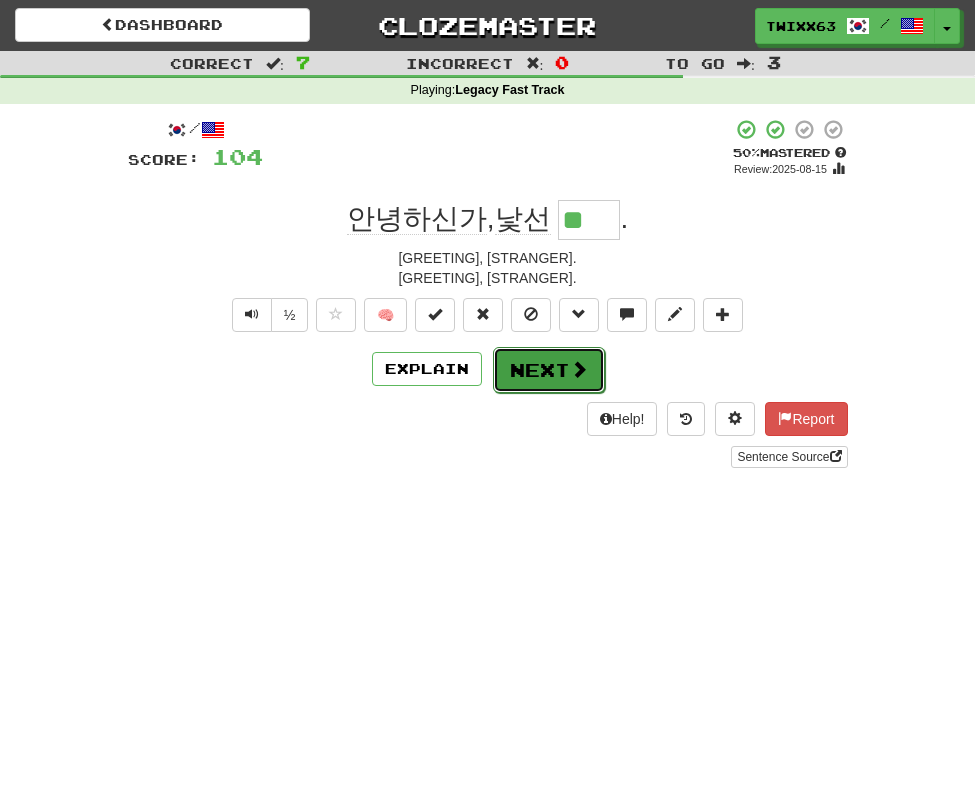 click on "Next" at bounding box center [549, 370] 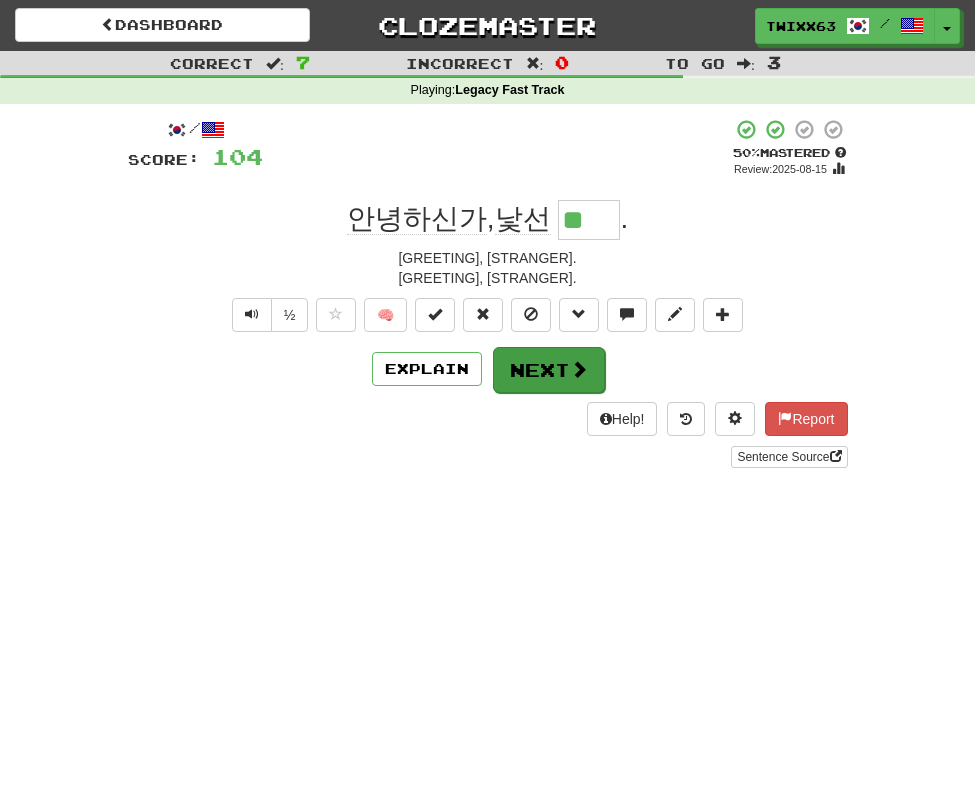type 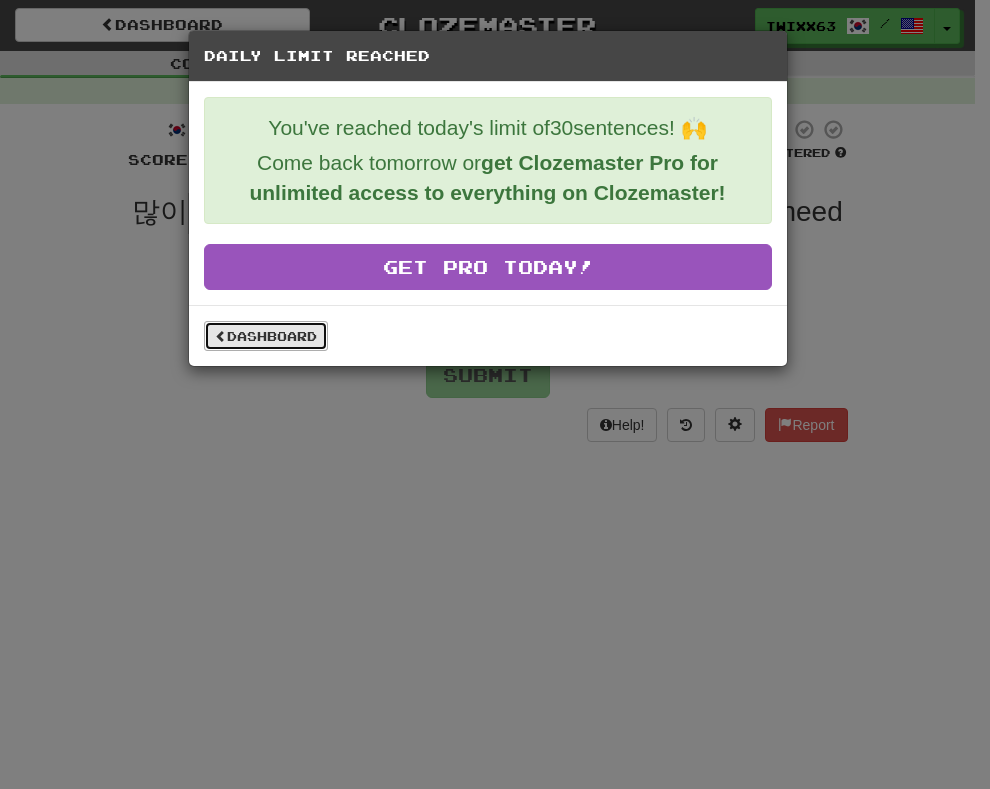 click on "Dashboard" at bounding box center [266, 336] 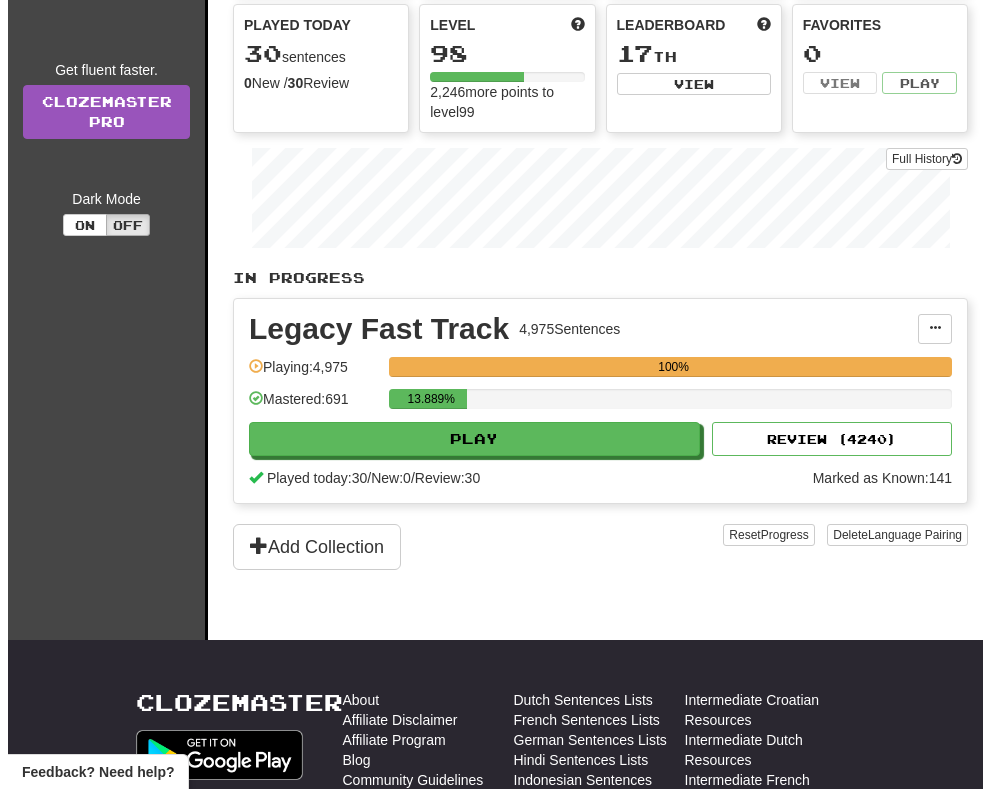 scroll, scrollTop: 200, scrollLeft: 0, axis: vertical 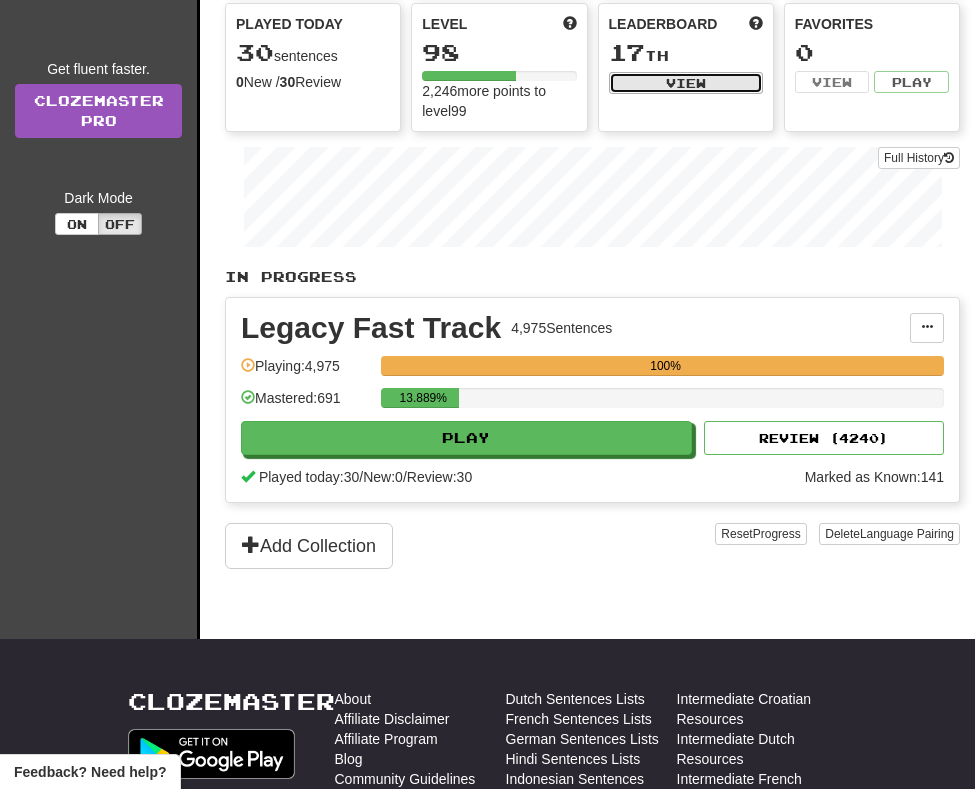 click on "View" at bounding box center (686, 83) 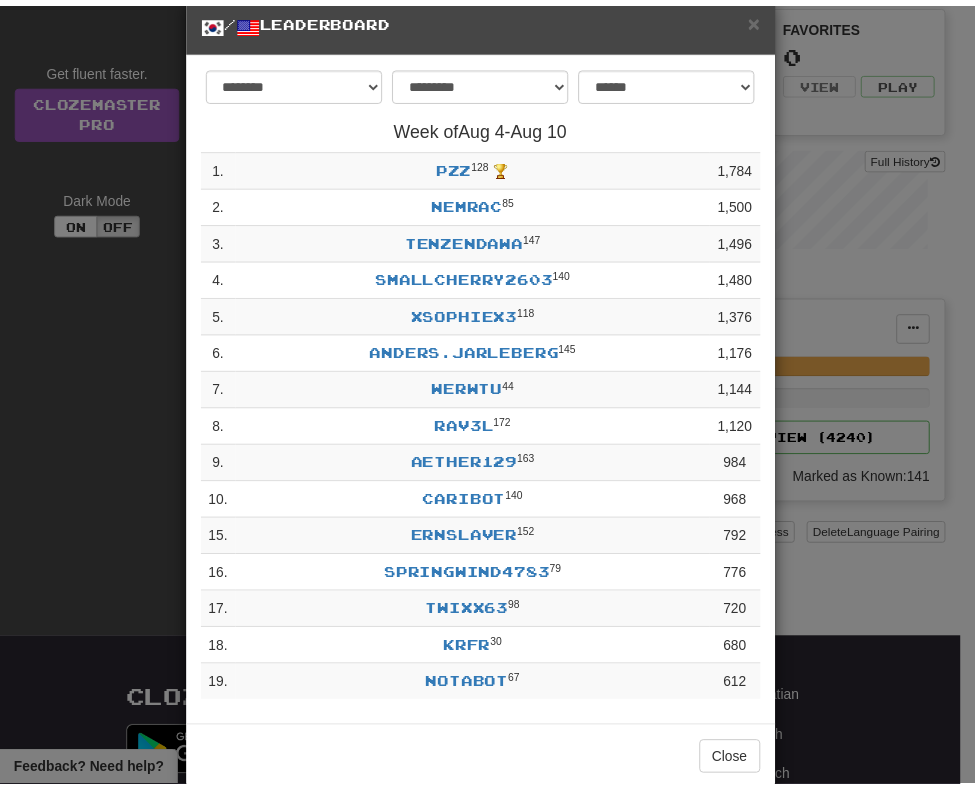 scroll, scrollTop: 72, scrollLeft: 0, axis: vertical 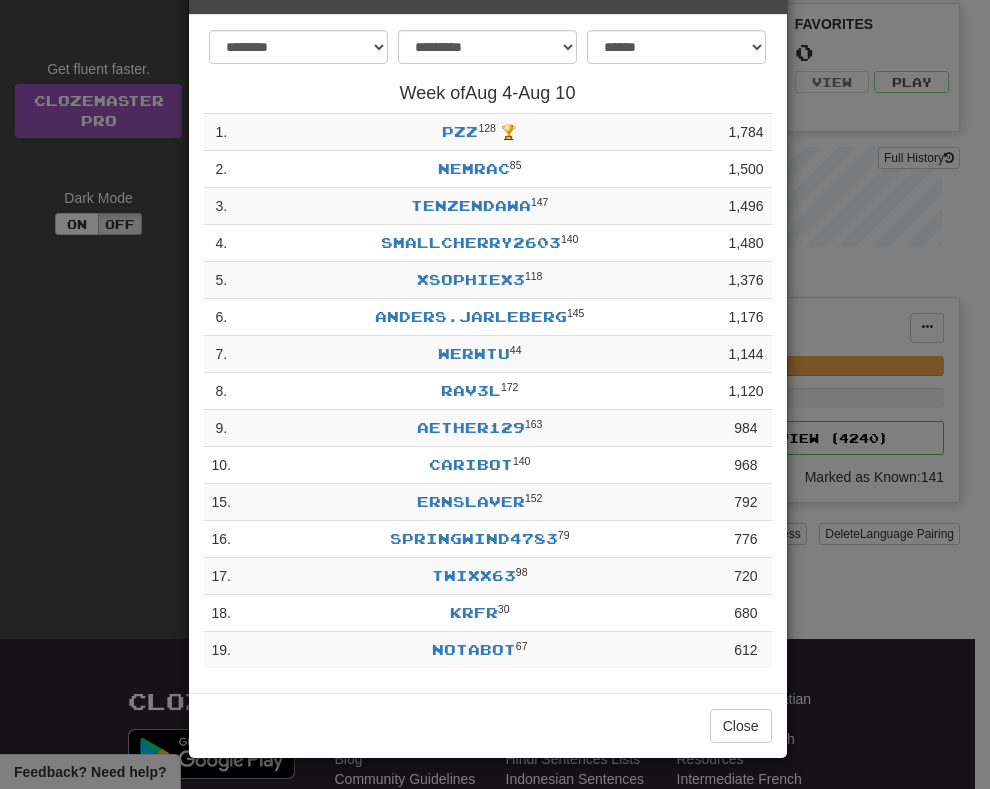 click on "Week of Aug 4 - Aug 10 1 . Pzz 128 🏆 1,784 2 . nemrac 85 1,500 3 . tenzendawa 147 1,496 4 . SmallCherry2603 140 1,480 5 . xSophiex3 118 1,376 6 . anders.jarleberg 145 1,176 7 . werwtu 44 1,144 8 . rav3l 172 1,120 9 . aether129 163 984 10 . caribot 140 968 15 . Ernslaver 152 792 16 . SpringWind4783 79 776 17 . twixx63 98 720 18 . KrFr 30 680 19 . notabot 67 612 Close" at bounding box center [495, 394] 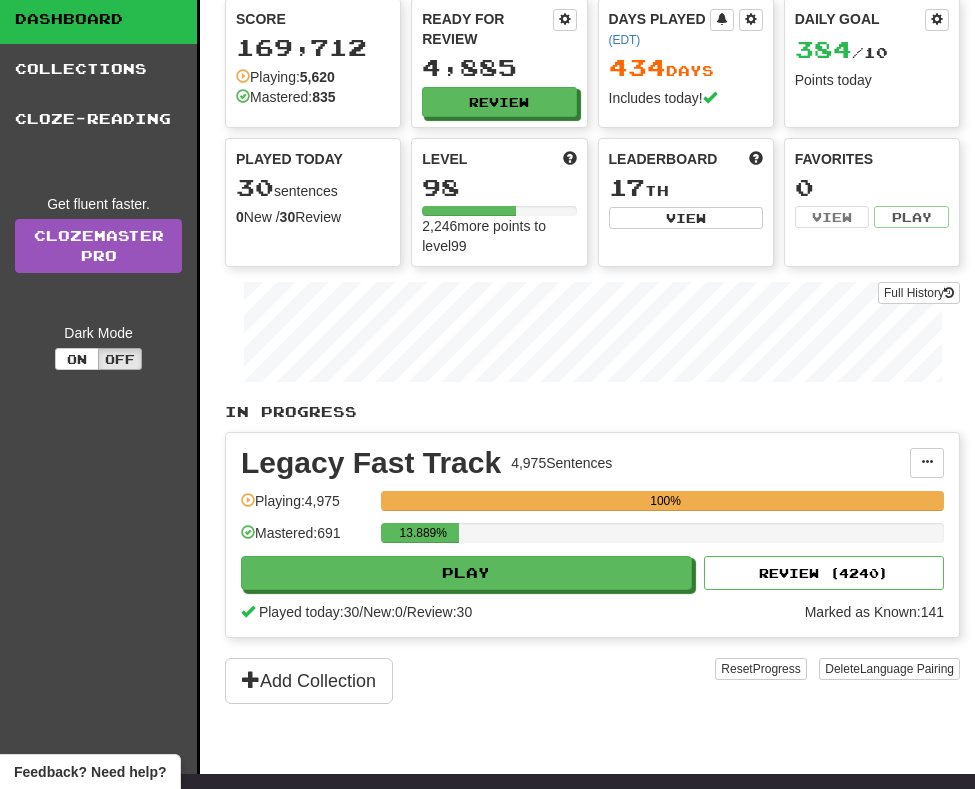 scroll, scrollTop: 100, scrollLeft: 0, axis: vertical 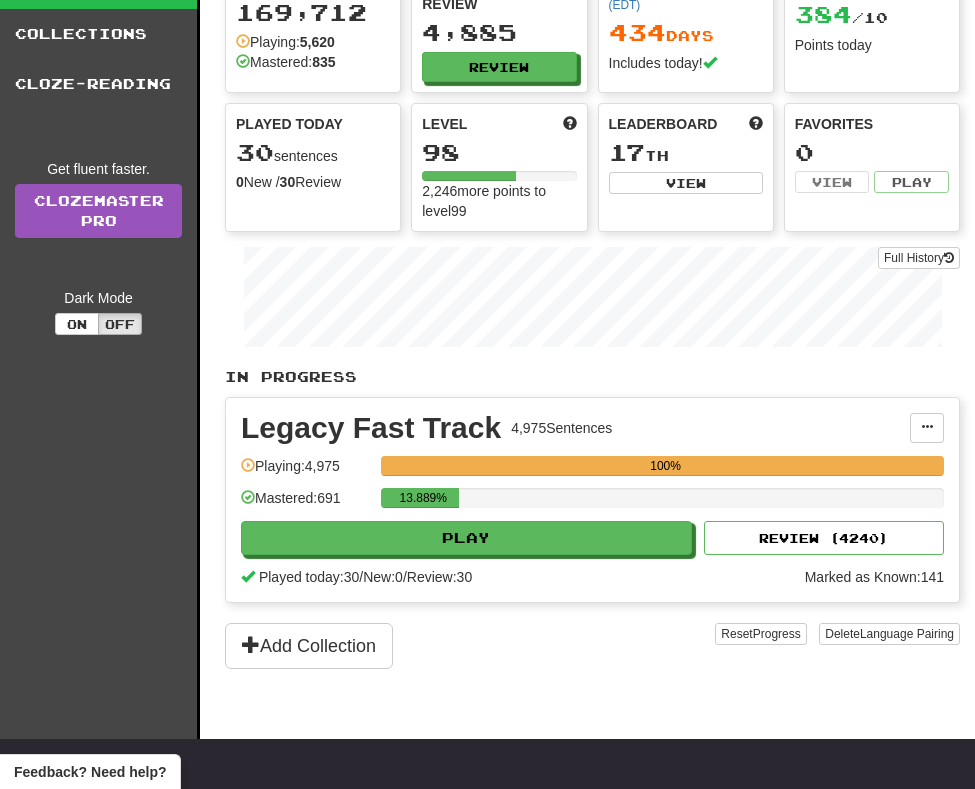 drag, startPoint x: 389, startPoint y: 508, endPoint x: 495, endPoint y: 503, distance: 106.11786 